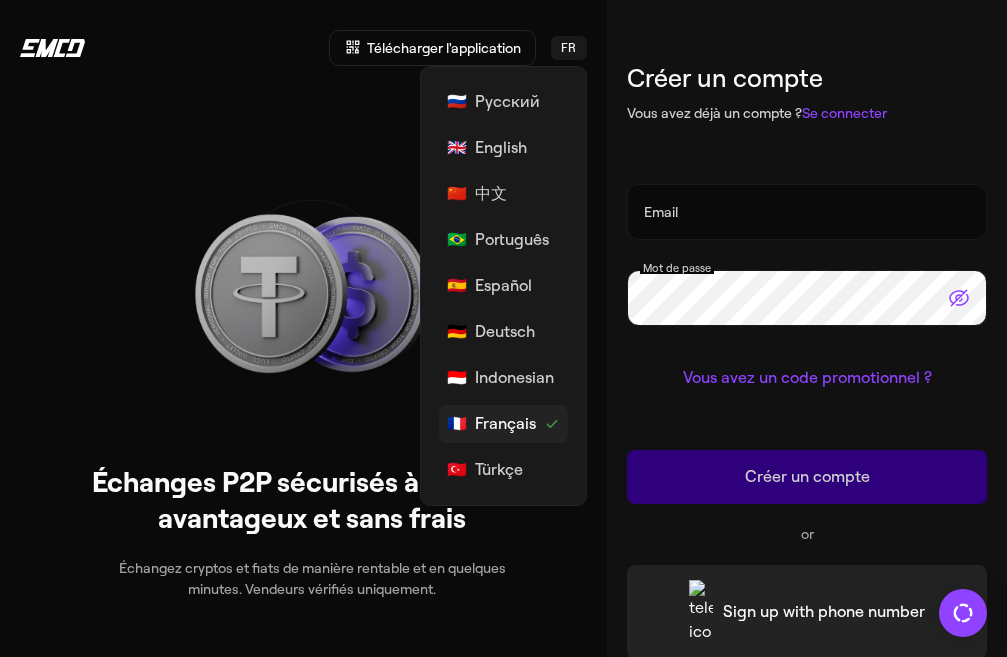 scroll, scrollTop: 0, scrollLeft: 0, axis: both 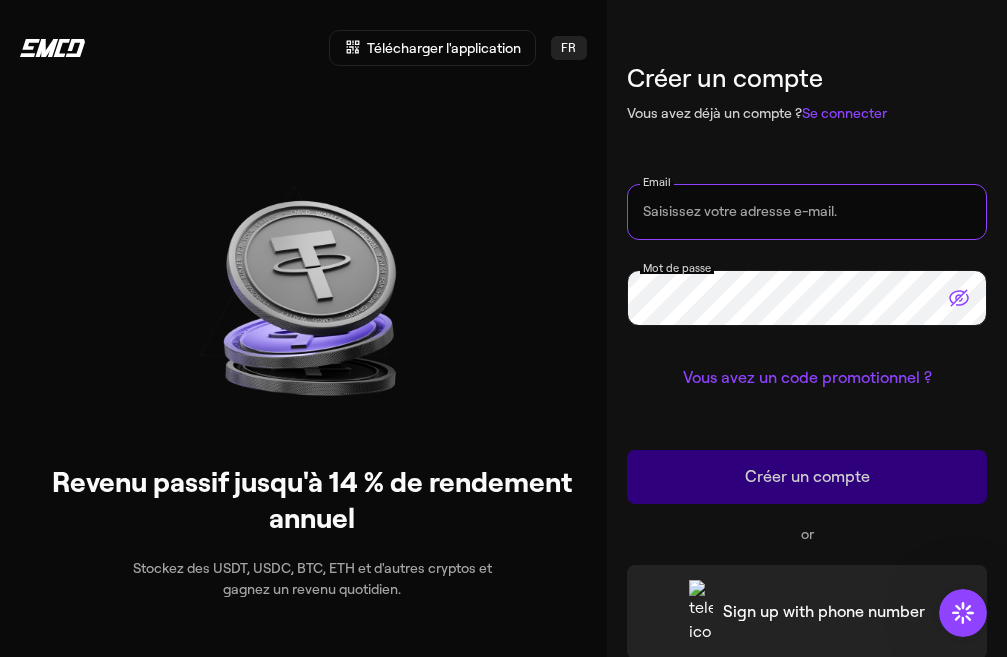 click on "Email" at bounding box center (807, 212) 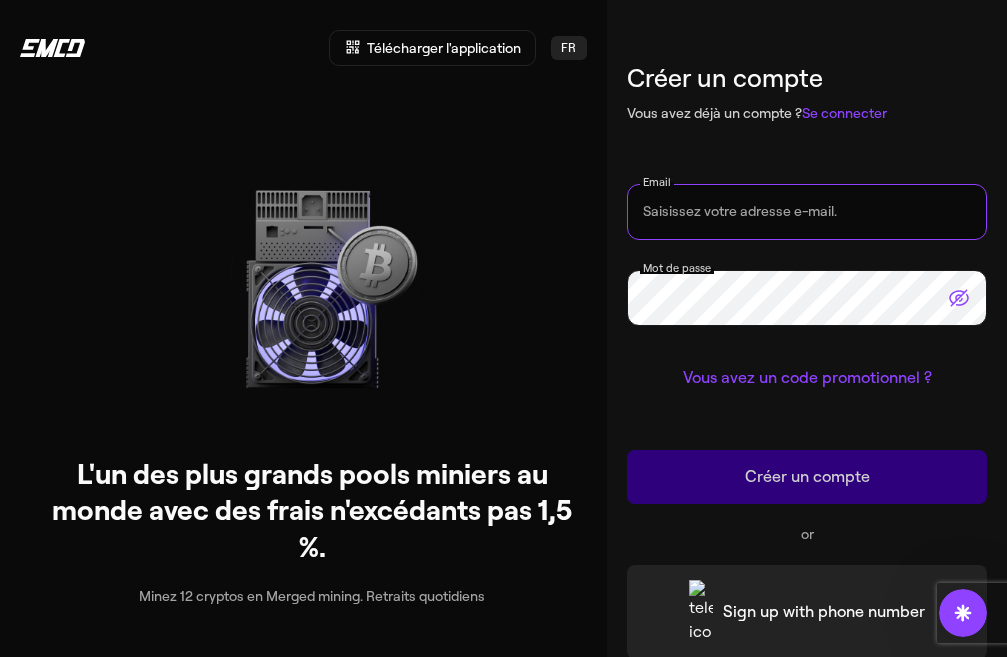 paste on "[USERNAME]@[DOMAIN]" 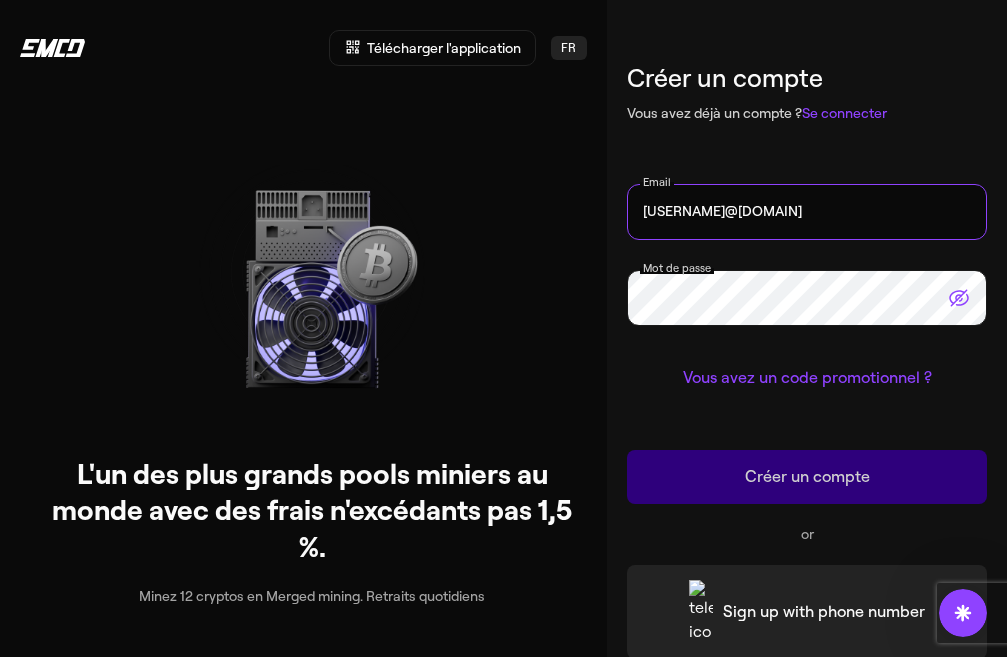 type on "[USERNAME]@[DOMAIN]" 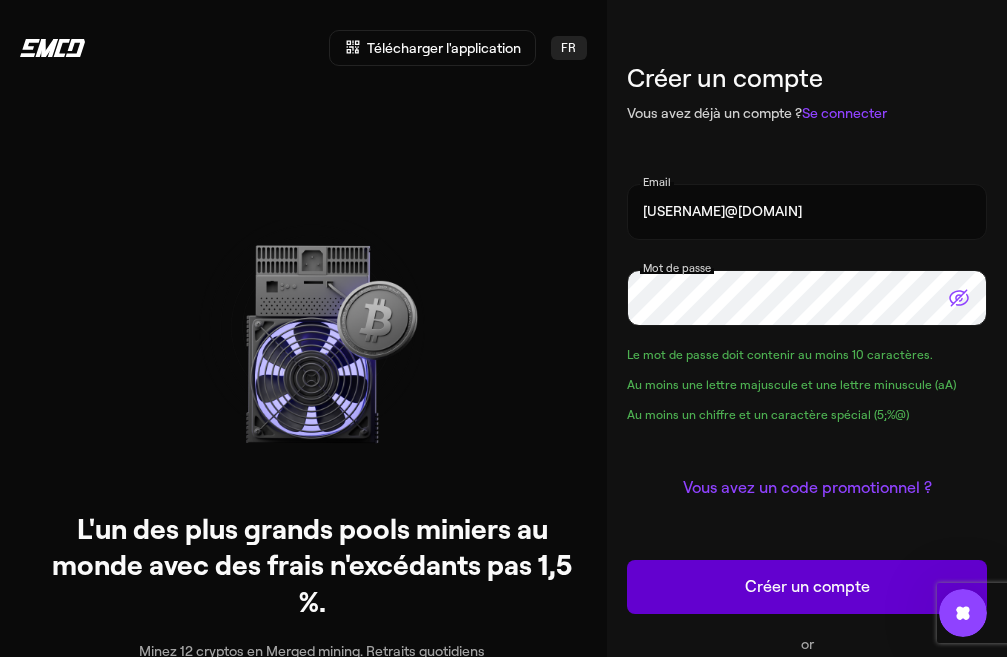click on "Créer un compte" at bounding box center (807, 587) 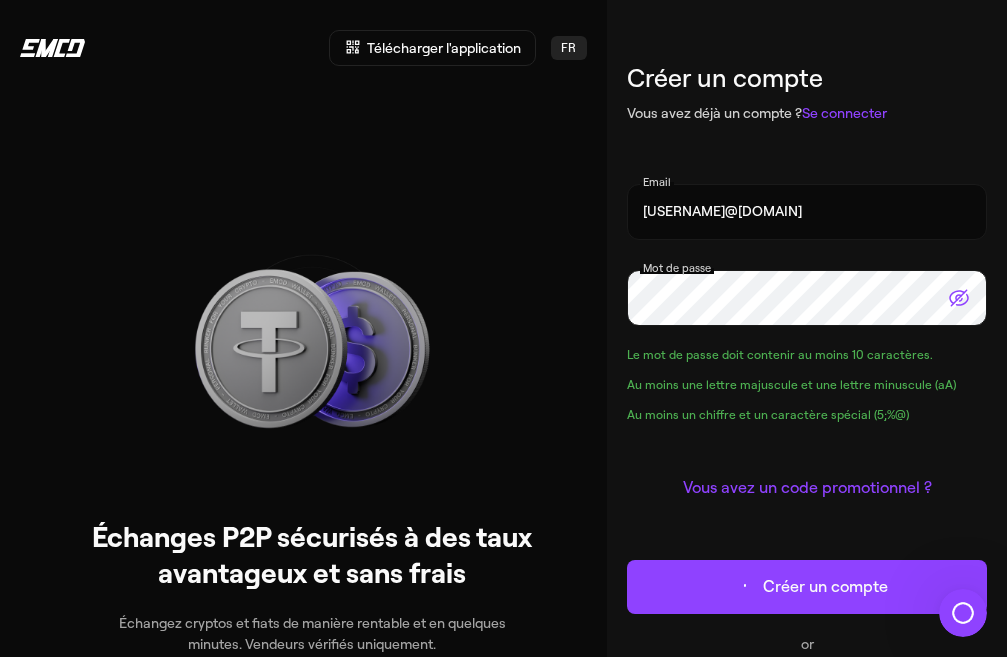 drag, startPoint x: 448, startPoint y: 317, endPoint x: 357, endPoint y: 494, distance: 199.02261 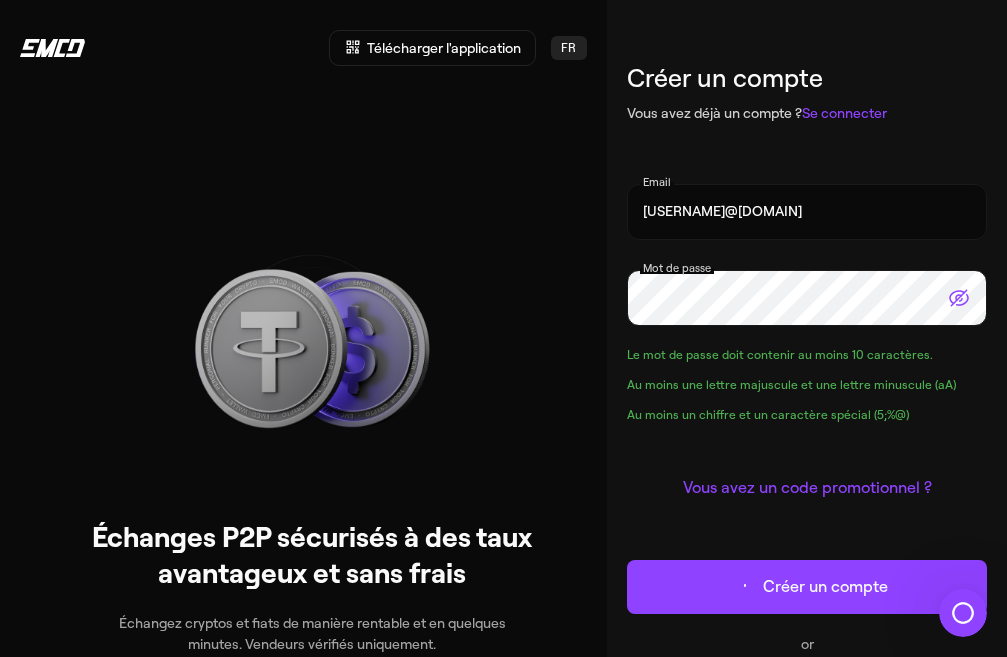 click at bounding box center [375, 1404] 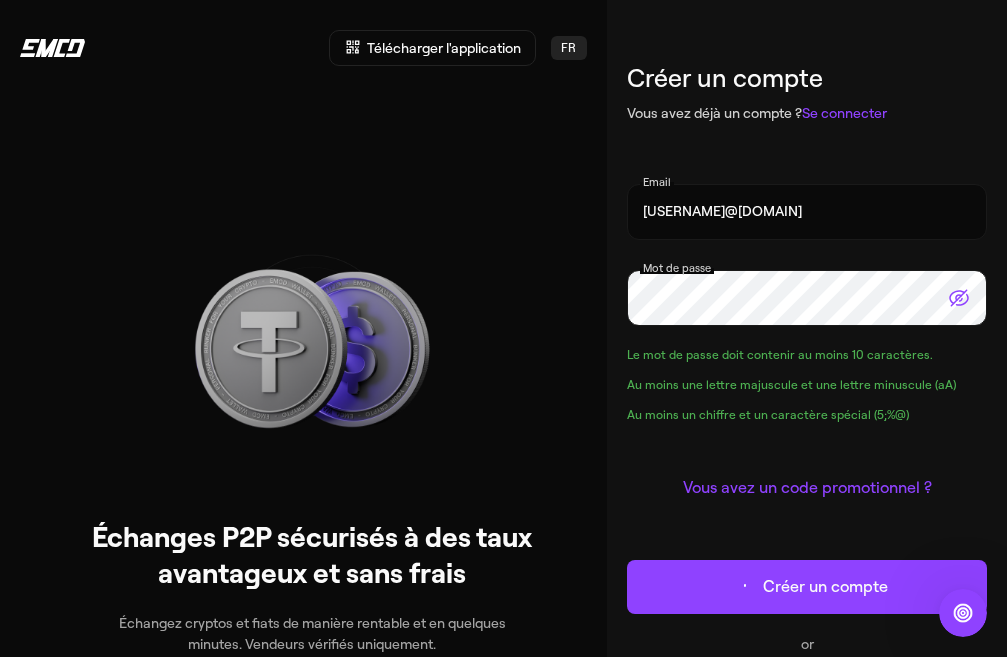 click on "Envoyer" at bounding box center (504, 1536) 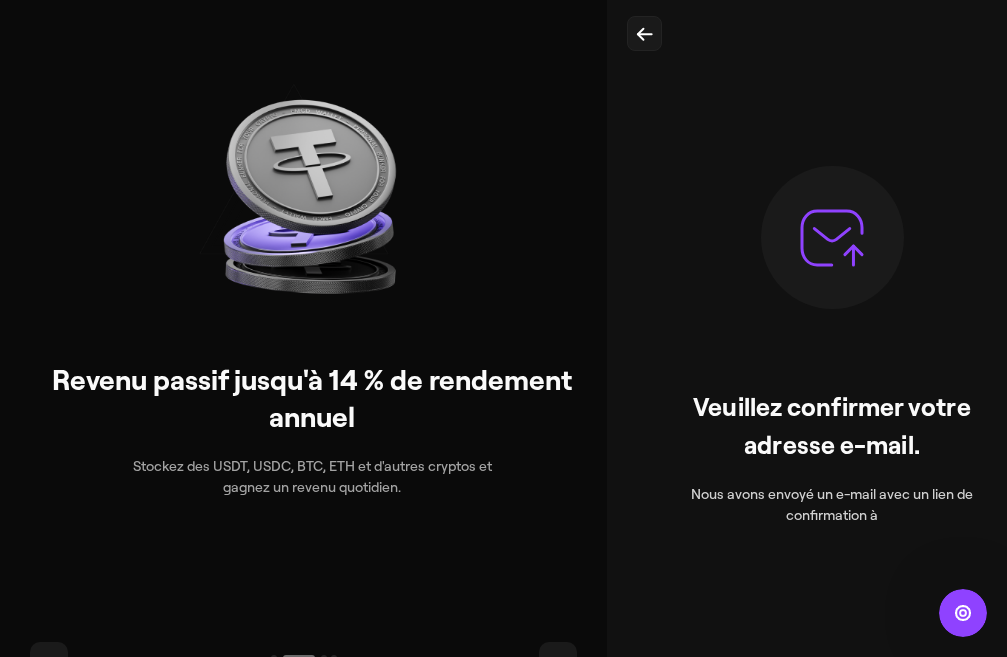 scroll, scrollTop: 198, scrollLeft: 0, axis: vertical 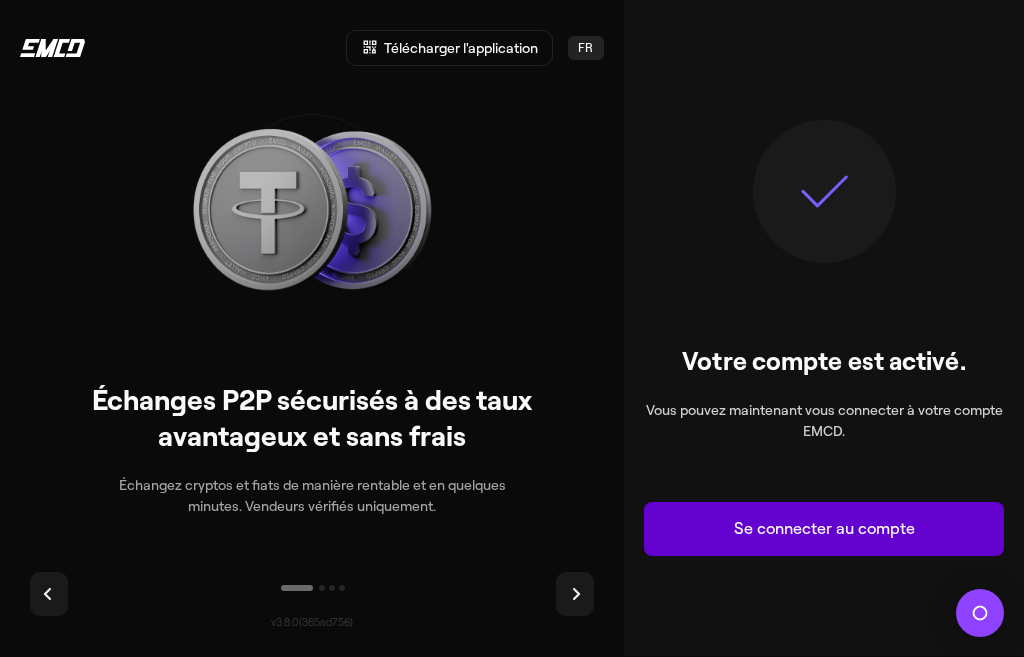 click on "Se connecter au compte" at bounding box center (824, 529) 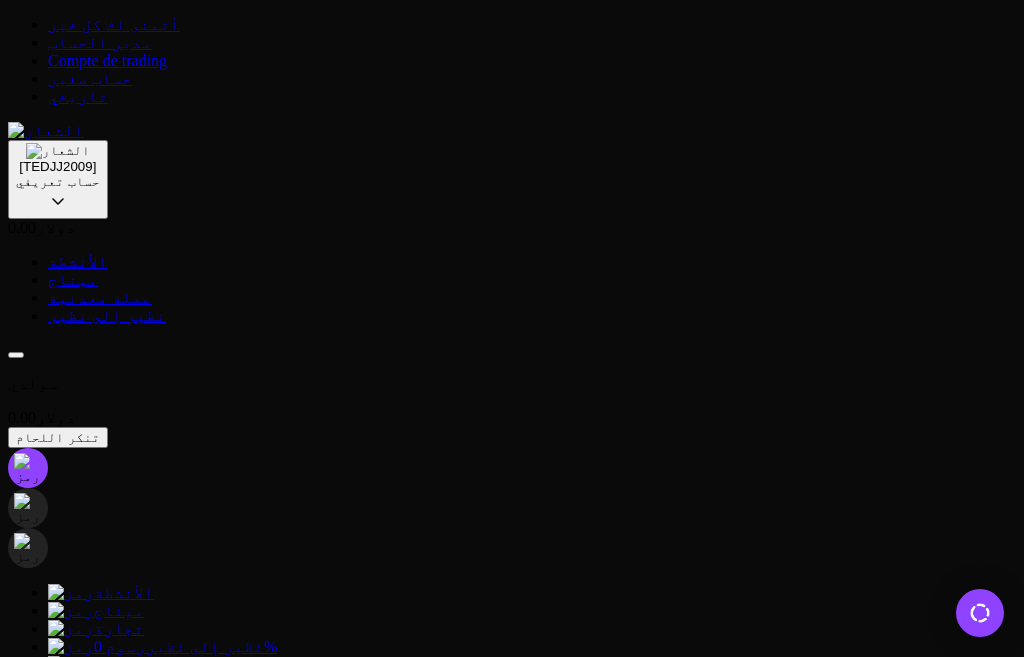 scroll, scrollTop: 0, scrollLeft: 0, axis: both 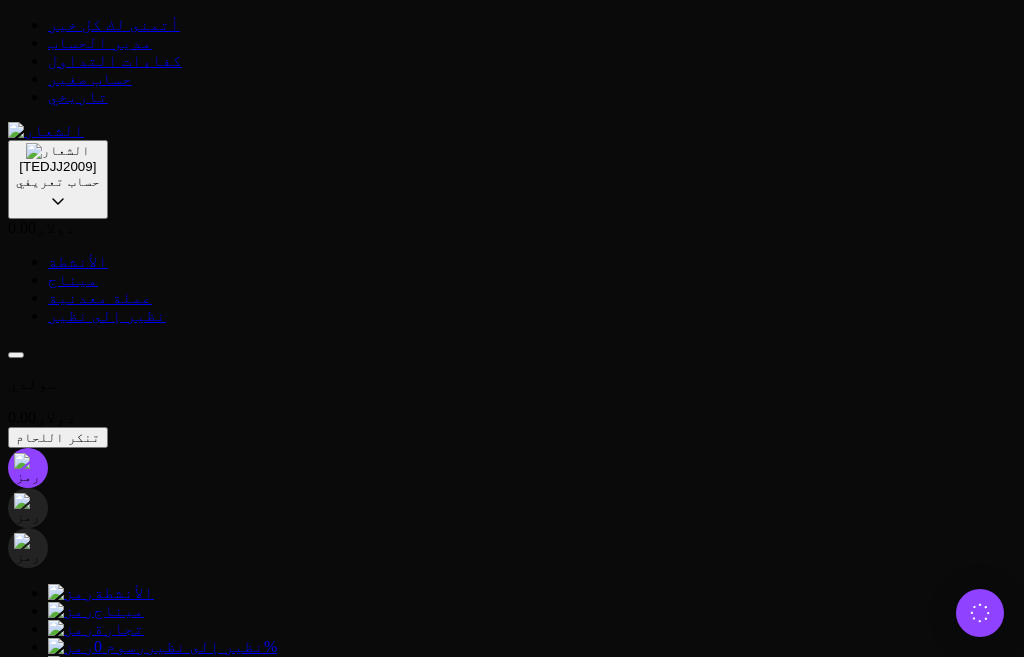 click on "دولار" at bounding box center [28, 2272] 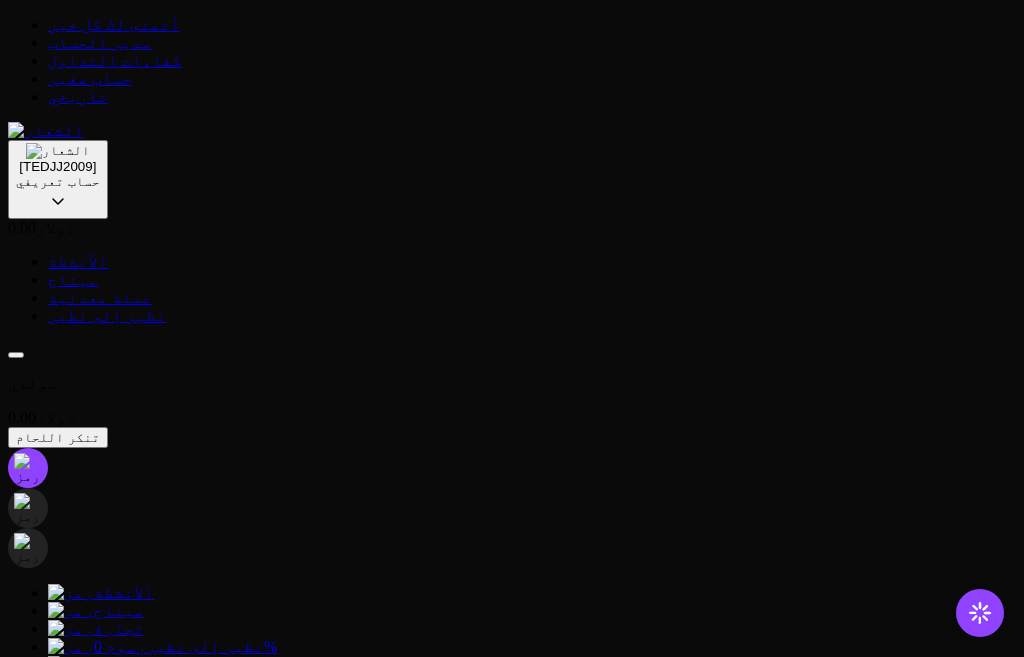 click on "دولار" at bounding box center (28, 2272) 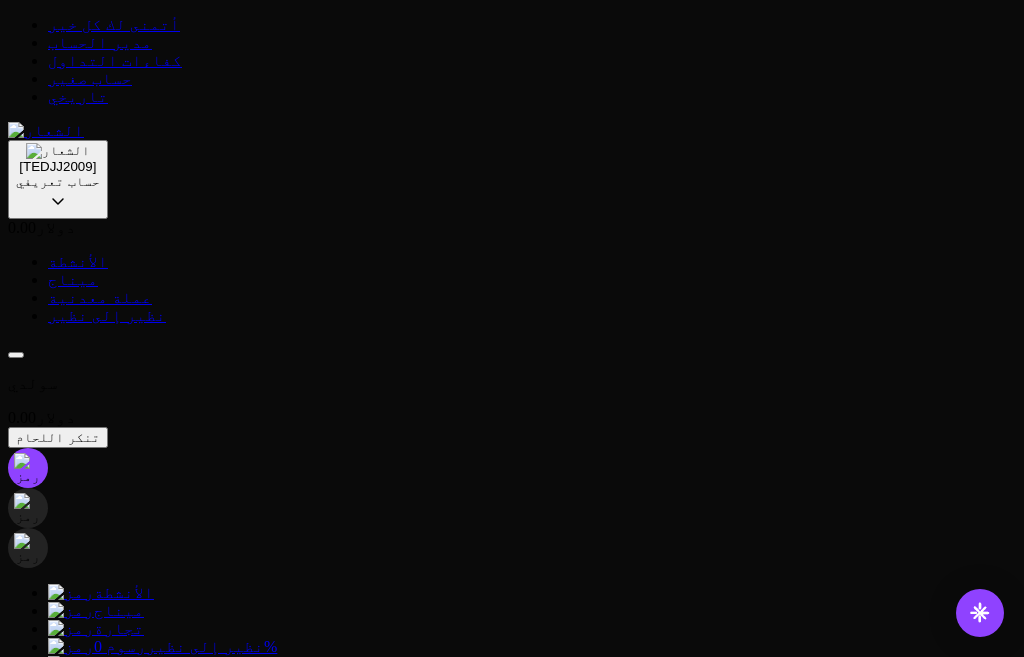 drag, startPoint x: 1023, startPoint y: 466, endPoint x: 1023, endPoint y: 483, distance: 17 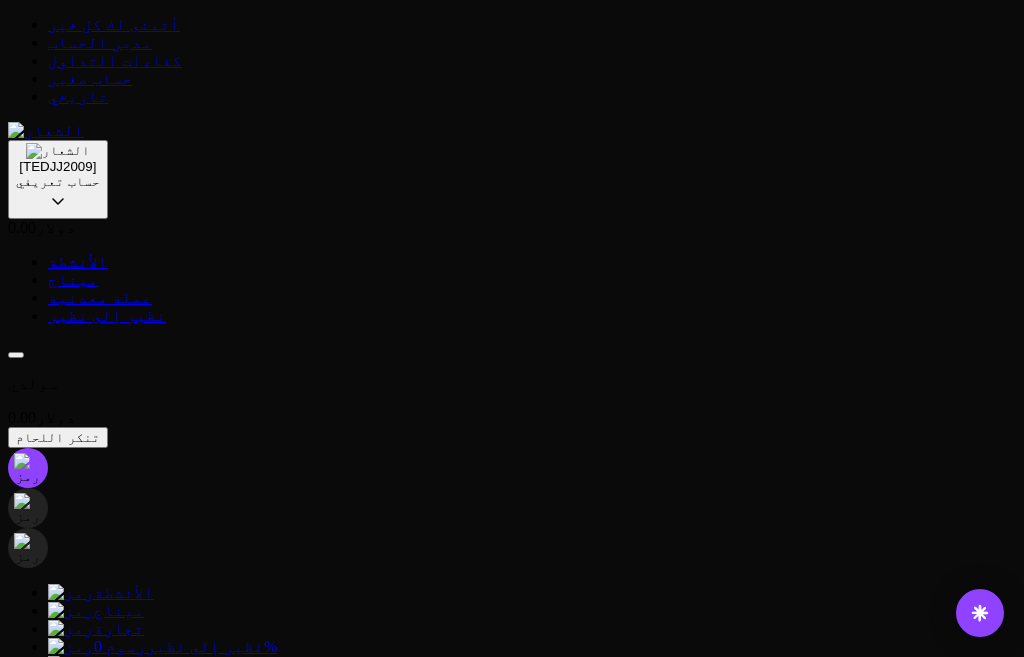 click on "أتمنى لك كل خير [ACCOUNT_MANAGER] [TRADING_COMPETENCIES] [SMALL_ACCOUNT] [HISTORICAL] [TEDJJ2009] [PROFILE] [CLOSE] [DOLLAR] 0 .00 [ACTIVITIES] [MINING] [COIN] [PEER_TO_PEER] [DOLLAR] 0 .00 [DISGUISE] [WELDING] [CHARGER] [WALLET_ADDRESS] [COMPLETED_VIA_P2P] [SWAPPER] [VIA_CONVERTER] [TRADING] [RETIREMENT] [VERS_UNE_ADRESSE_DE_PORTEFEUILLE] [VIA_EMAIL_ADDRESS] [ABOUT_BANK_CARD] [SELL_VIA_P2P] [ACTIVITIES] [MINING] [PEER_TO_PEER_TRADE] [FEES] 0% [COIN] 14% [ANNUAL_PERCENTAGE_RATE] إلى اللقاء [VILOL] [INSTRUCTIONS] [TEDJJ2009] [PROFILE] [CLOSE] version 6.15.0(5a0d8ebb) [ACTIVITIES] [MINING] [PEER_TO_PEER_TRADE] [FEES] 0% [COIN] 14% [ANNUAL_PERCENTAGE_RATE] إلى اللقاء [VILOL] [INSTRUCTIONS] 0 .00 0" at bounding box center (512, 1387) 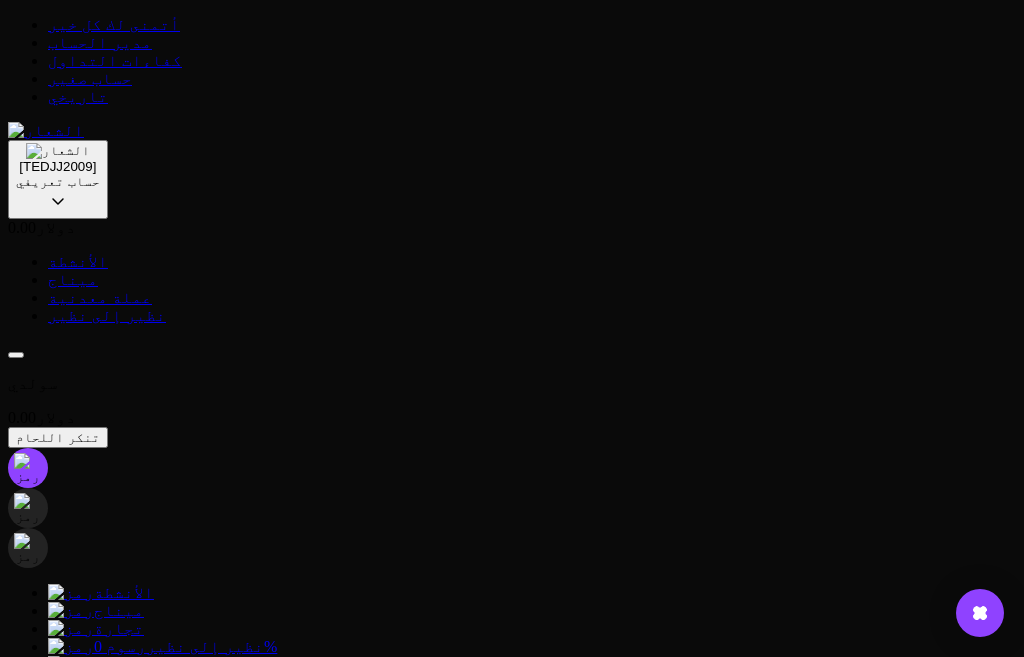 drag, startPoint x: 1023, startPoint y: 353, endPoint x: 1023, endPoint y: 390, distance: 37 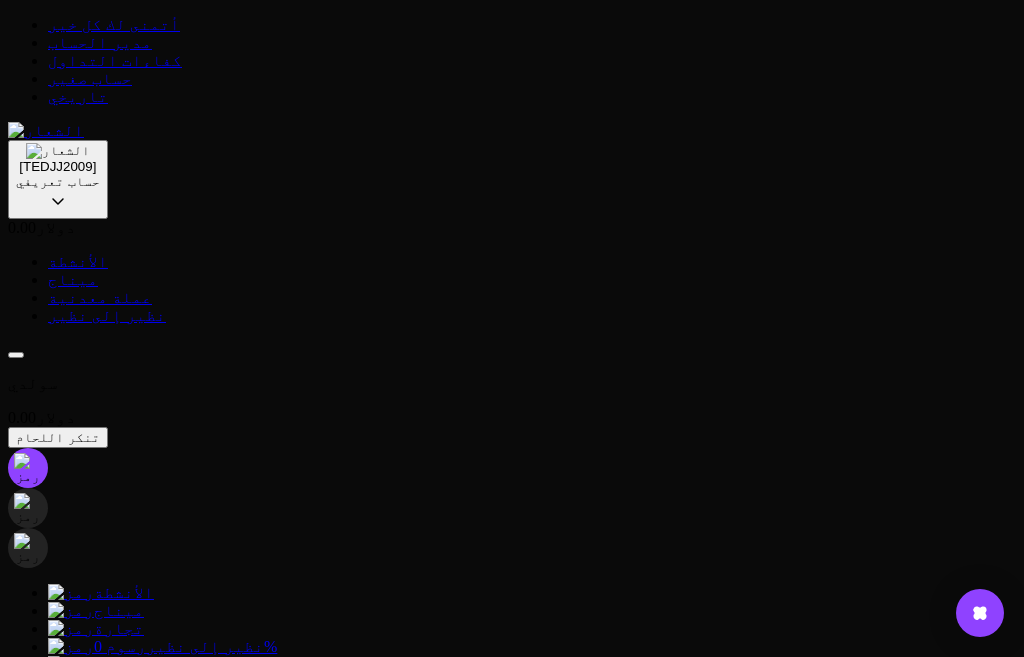 click on "أتمنى لك كل خير [ACCOUNT_MANAGER] [TRADING_COMPETENCIES] [SMALL_ACCOUNT] [HISTORICAL] [TEDJJ2009] [PROFILE] [CLOSE] [DOLLAR] 0 .00 [ACTIVITIES] [MINING] [COIN] [PEER_TO_PEER] [DOLLAR] 0 .00 [DISGUISE] [WELDING] [CHARGER] [WALLET_ADDRESS] [COMPLETED_VIA_P2P] [SWAPPER] [VIA_CONVERTER] [TRADING] [RETIREMENT] [VERS_UNE_ADRESSE_DE_PORTEFEUILLE] [VIA_EMAIL_ADDRESS] [ABOUT_BANK_CARD] [SELL_VIA_P2P] [ACTIVITIES] [MINING] [PEER_TO_PEER_TRADE] [FEES] 0% [COIN] 14% [ANNUAL_PERCENTAGE_RATE] إلى اللقاء [VILOL] [INSTRUCTIONS] [TEDJJ2009] [PROFILE] [CLOSE] version 6.15.0(5a0d8ebb) [ACTIVITIES] [MINING] [PEER_TO_PEER_TRADE] [FEES] 0% [COIN] 14% [ANNUAL_PERCENTAGE_RATE] إلى اللقاء [VILOL] [INSTRUCTIONS] 0 .00 0" at bounding box center [512, 1387] 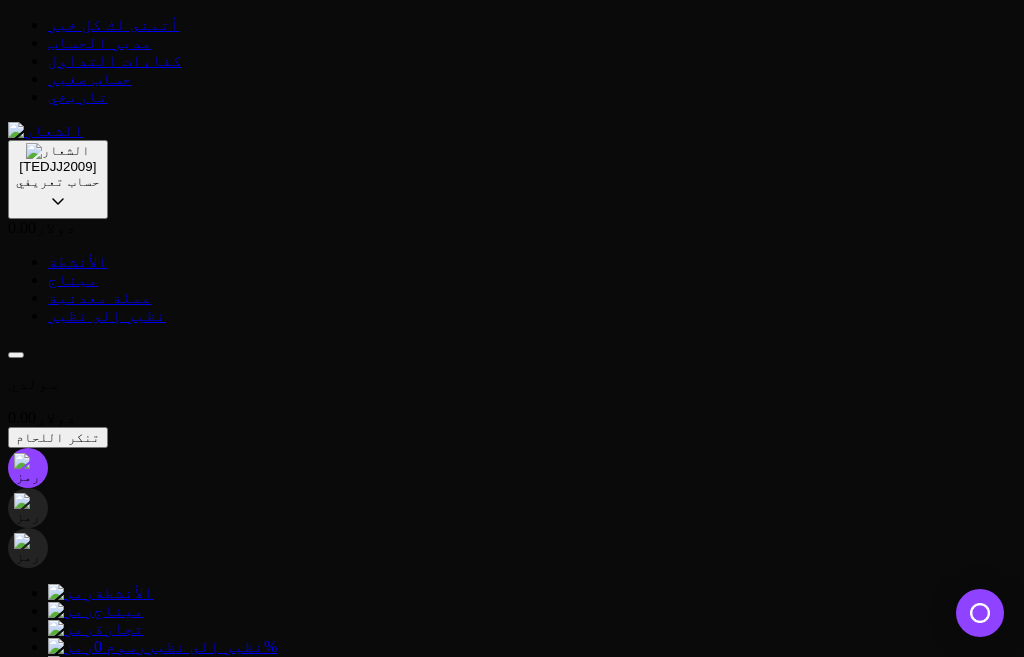click on "[TRADING_COMPETENCIES] إنه حساب لتبادل العملات المشفرة على سوق بورصة. يمكن إعادة شحنه من الحساب الرئيسي. [DOLLAR] 0 .00 [TRANSFER] [TRANSFER]" at bounding box center (512, 2245) 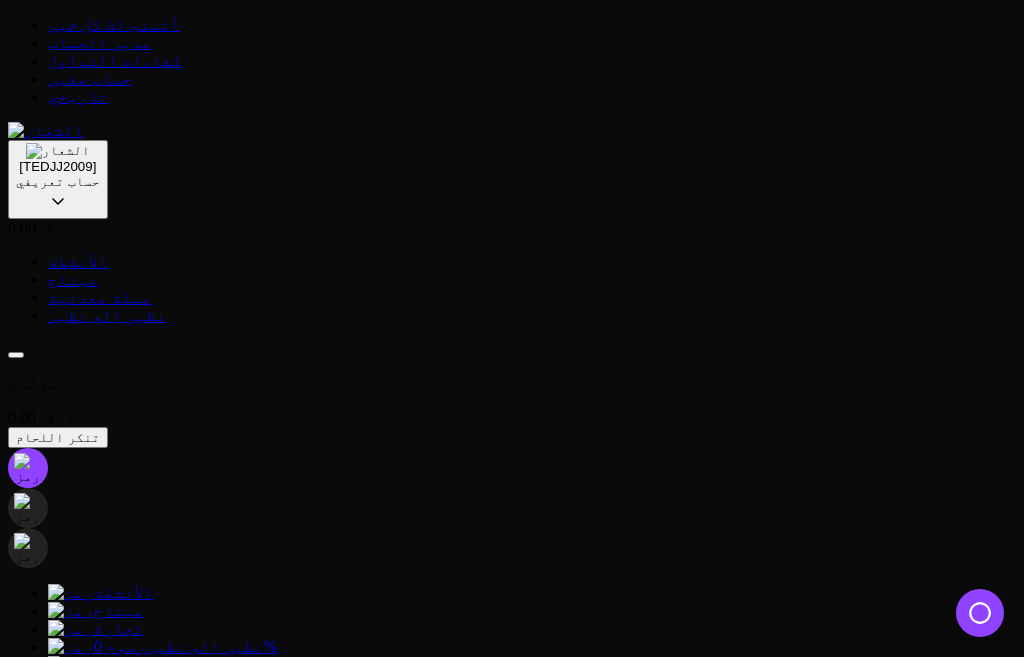 scroll, scrollTop: 47, scrollLeft: 0, axis: vertical 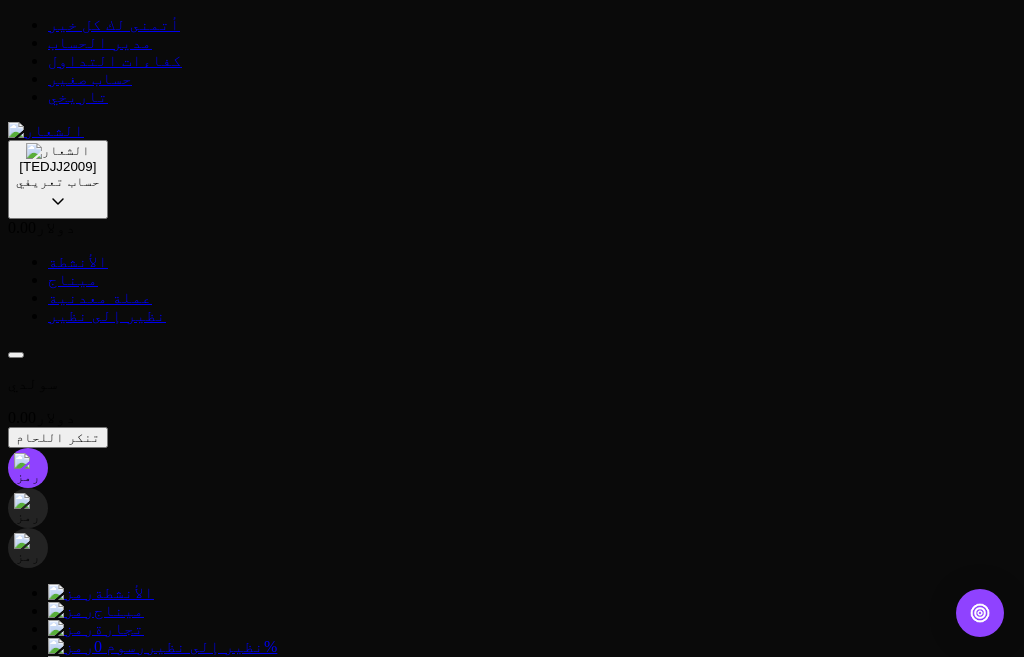 drag, startPoint x: 1023, startPoint y: 374, endPoint x: 1023, endPoint y: 511, distance: 137 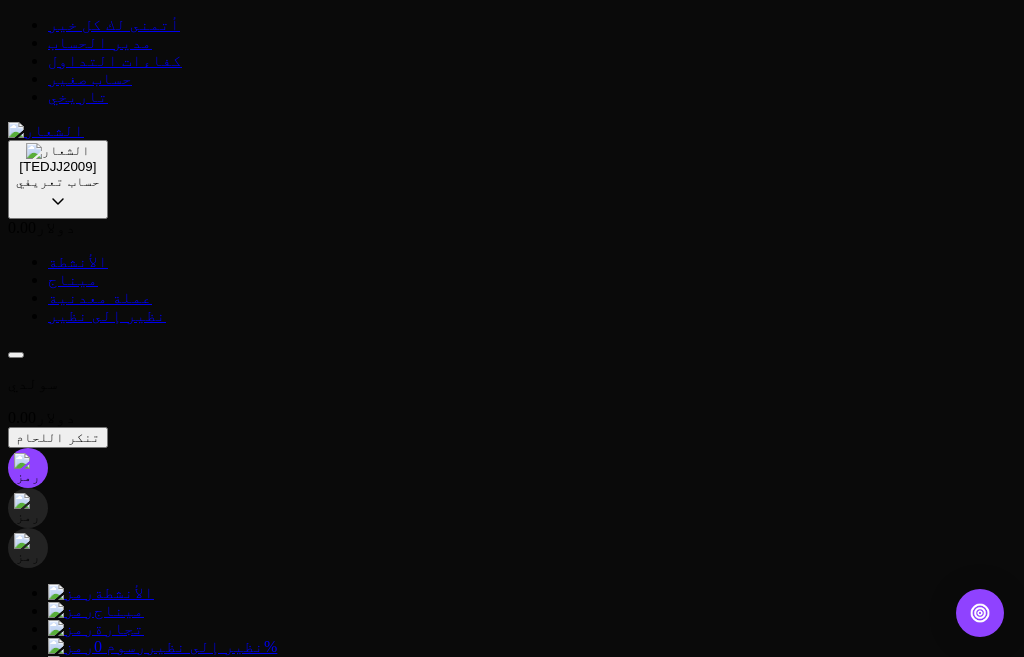 click on "أتمنى لك كل خير [ACCOUNT_MANAGER] [TRADING_COMPETENCIES] [SMALL_ACCOUNT] [HISTORICAL] [TEDJJ2009] [PROFILE] [CLOSE] [DOLLAR] 0 .00 [ACTIVITIES] [MINING] [COIN] [PEER_TO_PEER] [DOLLAR] 0 .00 [DISGUISE] [WELDING] [CHARGER] [WALLET_ADDRESS] [COMPLETED_VIA_P2P] [SWAPPER] [VIA_CONVERTER] [TRADING] [RETIREMENT] [VERS_UNE_ADRESSE_DE_PORTEFEUILLE] [VIA_EMAIL_ADDRESS] [ABOUT_BANK_CARD] [SELL_VIA_P2P] [ACTIVITIES] [MINING] [PEER_TO_PEER_TRADE] [FEES] 0% [COIN] 14% [ANNUAL_PERCENTAGE_RATE] إلى اللقاء [VILOL] [INSTRUCTIONS] [TEDJJ2009] [PROFILE] [CLOSE] version 6.15.0(5a0d8ebb) [ACTIVITIES] [MINING] [PEER_TO_PEER_TRADE] [FEES] 0% [COIN] 14% [ANNUAL_PERCENTAGE_RATE] إلى اللقاء [VILOL] [INSTRUCTIONS] 0 .00 0" at bounding box center (512, 1387) 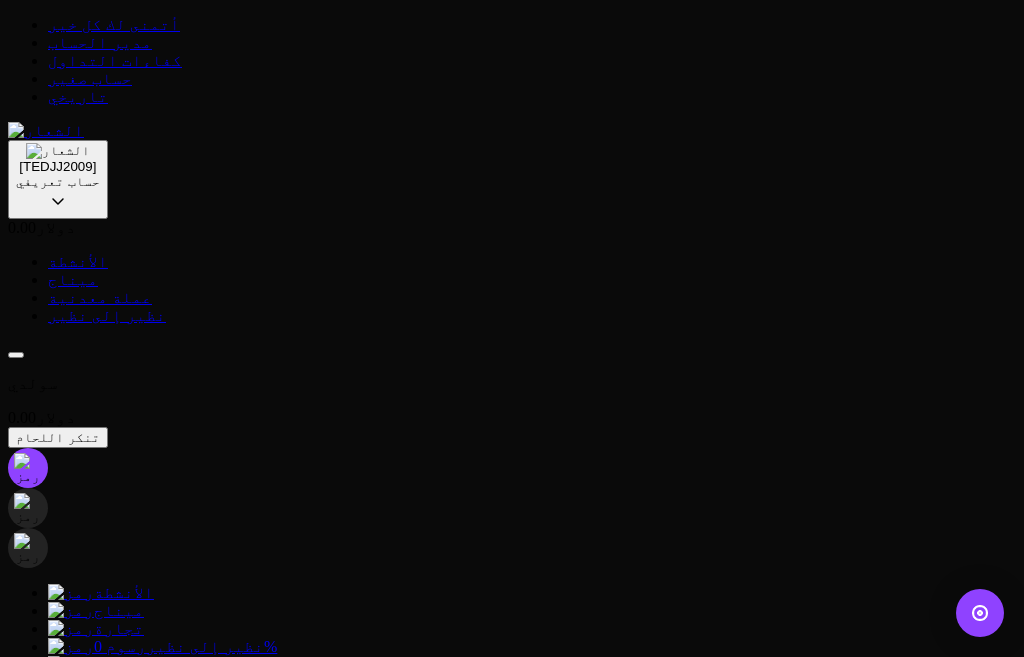 click on "مدير الحساب" at bounding box center (100, 42) 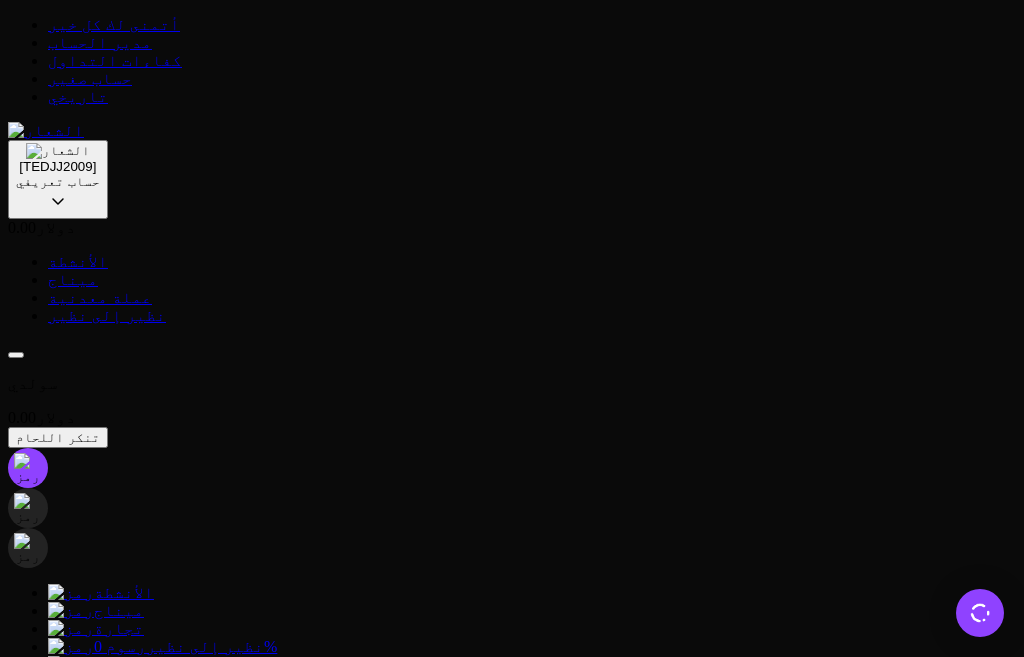 scroll, scrollTop: 0, scrollLeft: 0, axis: both 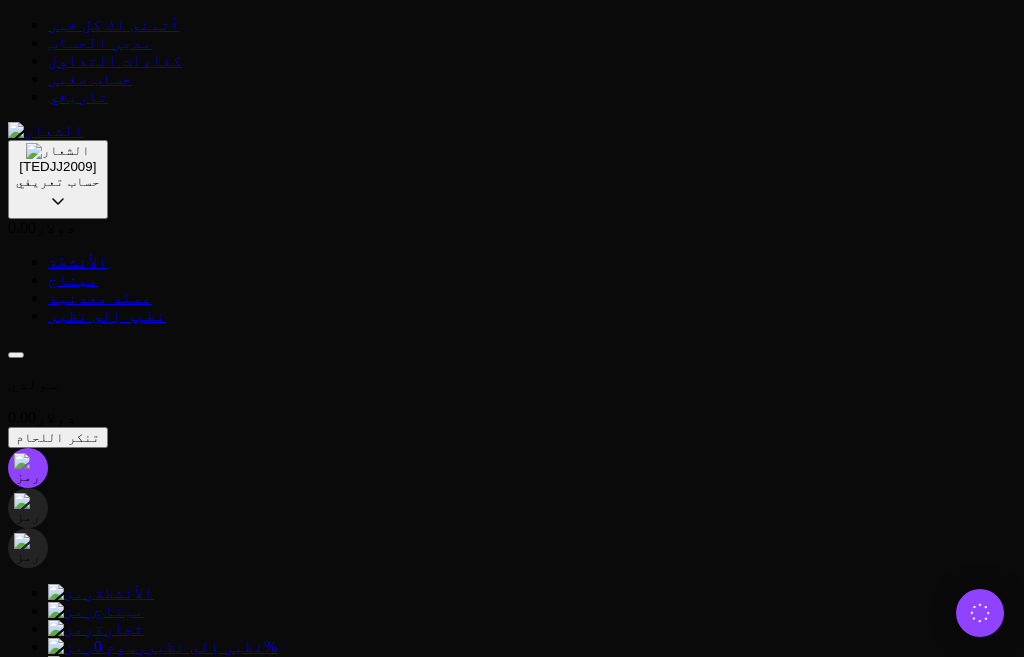 click on "أتمنى لك كل خير مدير الحساب كفاءات التداول حساب صغير تاريخي تيد جيه جيه 2009 حساب تعريفي يغلق دولار 0 .00 الأنشطة ميناج عملة معدنية نظير إلى نظير سولدي دولار 0 .00 تنكر اللحام شاحن عبر عنوان المحفظة المُنجز عبر P2P مبدل عبر المحول عبر التداول تقاعد مقابل المحفظة عبر عنوان البريد الإلكتروني حول بطاقة البنك البيع عبر P2P الأنشطة ميناج تجارة نظير إلى نظير رسوم 0% عملة معدنية 14% نسبة مئوية سنوية إلى اللقاء فيلول التعليمات تيد جيه جيه 2009 حساب تعريفي يغلق الإصدار 6.15.0(5a0d8ebb) الأنشطة ميناج تجارة نظير إلى نظير رسوم 0% عملة معدنية 14% نسبة مئوية سنوية إلى اللقاء فيلول التعليمات 0 .00 0" at bounding box center (512, 3247) 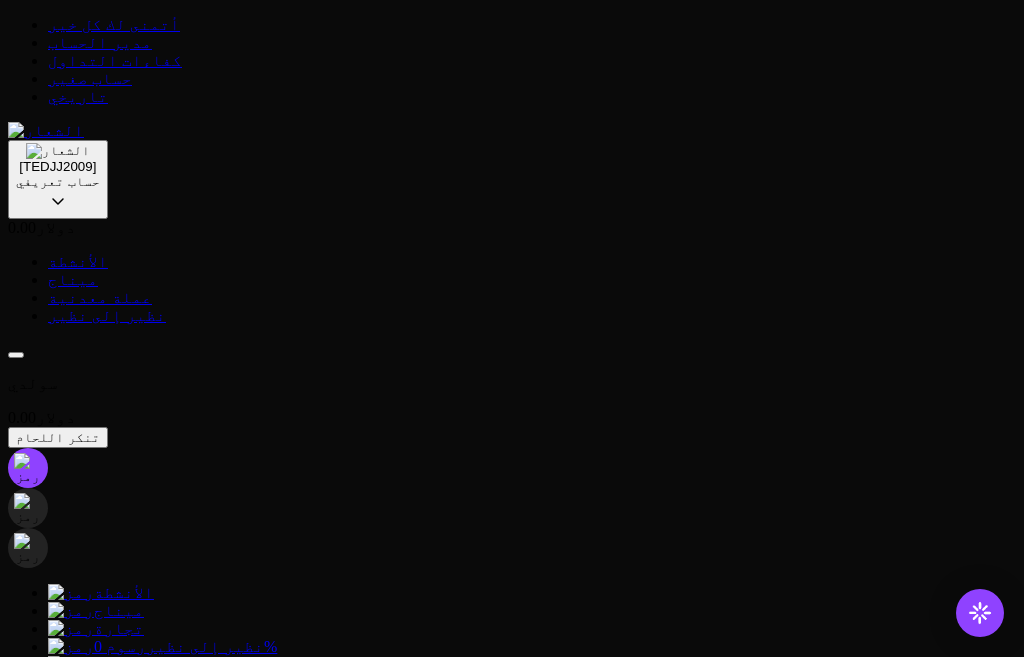 click on "أتمنى لك كل خير مدير الحساب كفاءات التداول حساب صغير تاريخي تيد جيه جيه 2009 حساب تعريفي يغلق دولار 0 .00 الأنشطة ميناج عملة معدنية نظير إلى نظير سولدي دولار 0 .00 تنكر اللحام شاحن عبر عنوان المحفظة المُنجز عبر P2P مبدل عبر المحول عبر التداول تقاعد مقابل المحفظة عبر عنوان البريد الإلكتروني حول بطاقة البنك البيع عبر P2P الأنشطة ميناج تجارة نظير إلى نظير رسوم 0% عملة معدنية 14% نسبة مئوية سنوية إلى اللقاء فيلول التعليمات تيد جيه جيه 2009 حساب تعريفي يغلق الإصدار 6.15.0(5a0d8ebb) الأنشطة ميناج تجارة نظير إلى نظير رسوم 0% عملة معدنية 14% نسبة مئوية سنوية إلى اللقاء فيلول التعليمات 0 .00 0" at bounding box center (512, 3247) 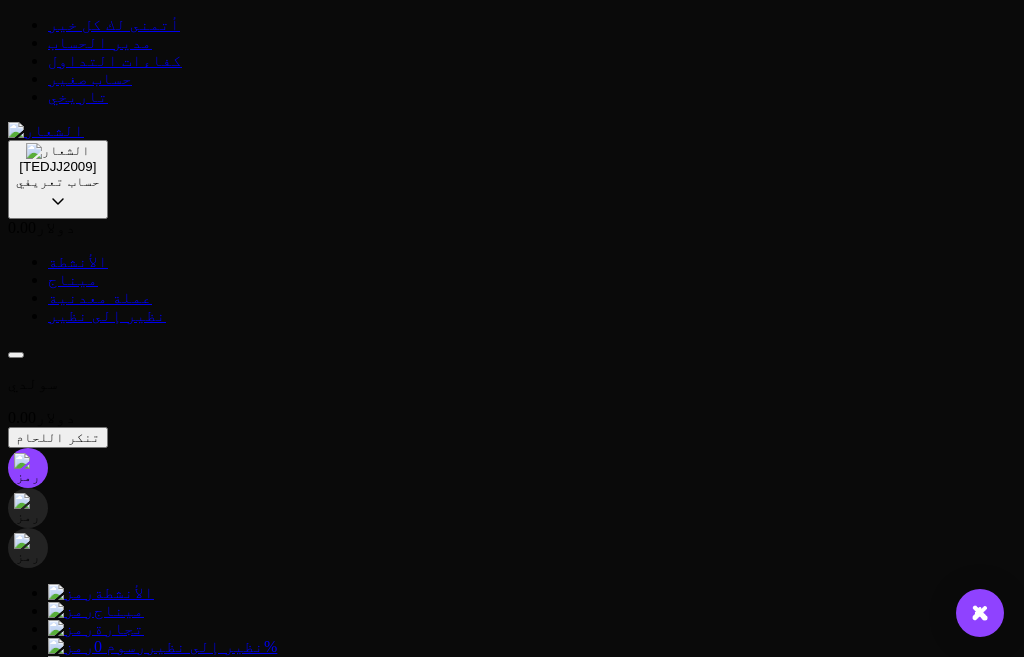 drag, startPoint x: 0, startPoint y: 271, endPoint x: 199, endPoint y: 342, distance: 211.28653 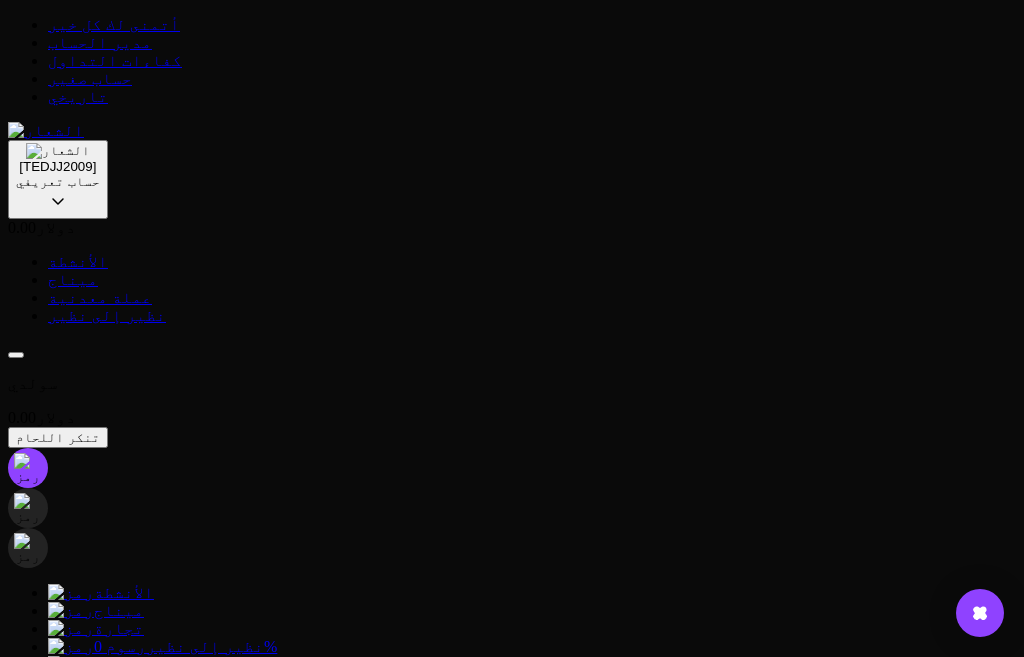 click on "أتمنى لك كل خير مدير الحساب كفاءات التداول حساب صغير تاريخي تيد جيه جيه 2009 حساب تعريفي يغلق دولار 0 .00 الأنشطة ميناج عملة معدنية نظير إلى نظير سولدي دولار 0 .00 تنكر اللحام شاحن عبر عنوان المحفظة المُنجز عبر P2P مبدل عبر المحول عبر التداول تقاعد مقابل المحفظة عبر عنوان البريد الإلكتروني حول بطاقة البنك البيع عبر P2P الأنشطة ميناج تجارة نظير إلى نظير رسوم 0% عملة معدنية 14% نسبة مئوية سنوية إلى اللقاء فيلول التعليمات تيد جيه جيه 2009 حساب تعريفي يغلق الإصدار 6.15.0(5a0d8ebb) الأنشطة ميناج تجارة نظير إلى نظير رسوم 0% عملة معدنية 14% نسبة مئوية سنوية إلى اللقاء فيلول التعليمات 0 .00 0" at bounding box center [512, 3247] 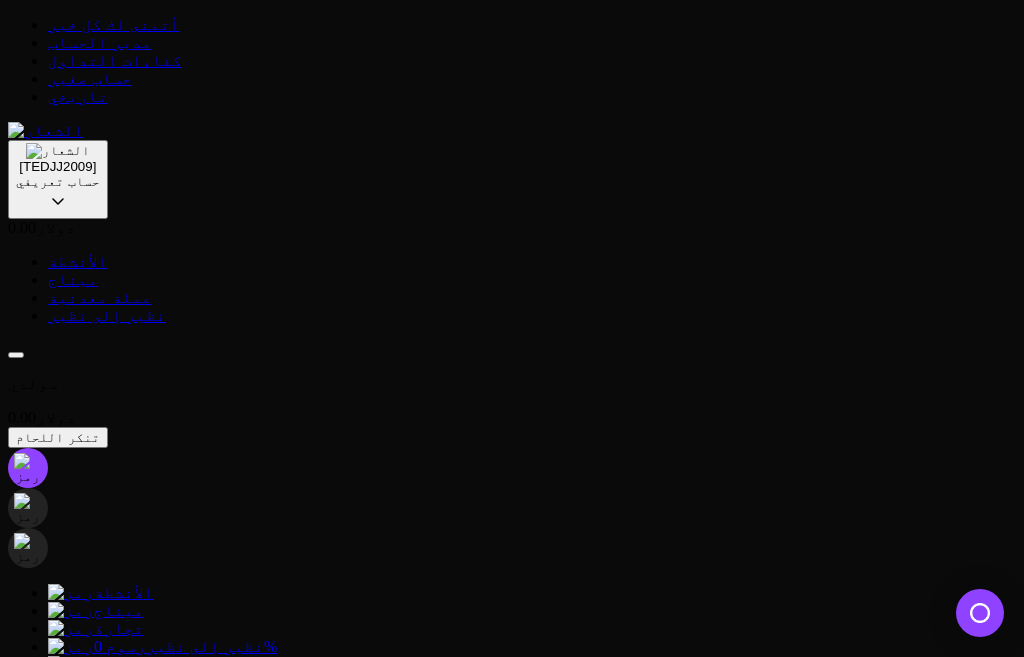 click on "مدير الحساب هذه هي جميع الأنشطة الخاصة بك التي يمكن استخدامها لمنتجات أخرى، وتغييرات، ونقلها بين الحسابات، وإعادتها إلى المحفظة. دولار 0 .00 شاحن عبر عنوان المحفظة شراء من الخريطة مغير المُنجز عبر P2P تحويل تقاعد Vers une adresse de portefeuille عبر عنوان البريد الإلكتروني حول بطاقة البنك البيع عبر P2P محفظة 0.00  دولار ​ عملة معدنية 0.00  دولار ​ الأنشطة هلامية. لا يمكنك استخدام أي منتجات أخرى. سيتم إلغاء حظره عند انتهاء صلاحية Coinhold أو عند إغلاقه. نظير إلى نظير 0.00  دولار ​ الأنشطة هي رائعة كما هي مستخدمة في P2P. التراجع في اليقظة 0.00  دولار ​ شاحن عبر عنوان المحفظة شراء من الخريطة 37 0%" at bounding box center (512, 4231) 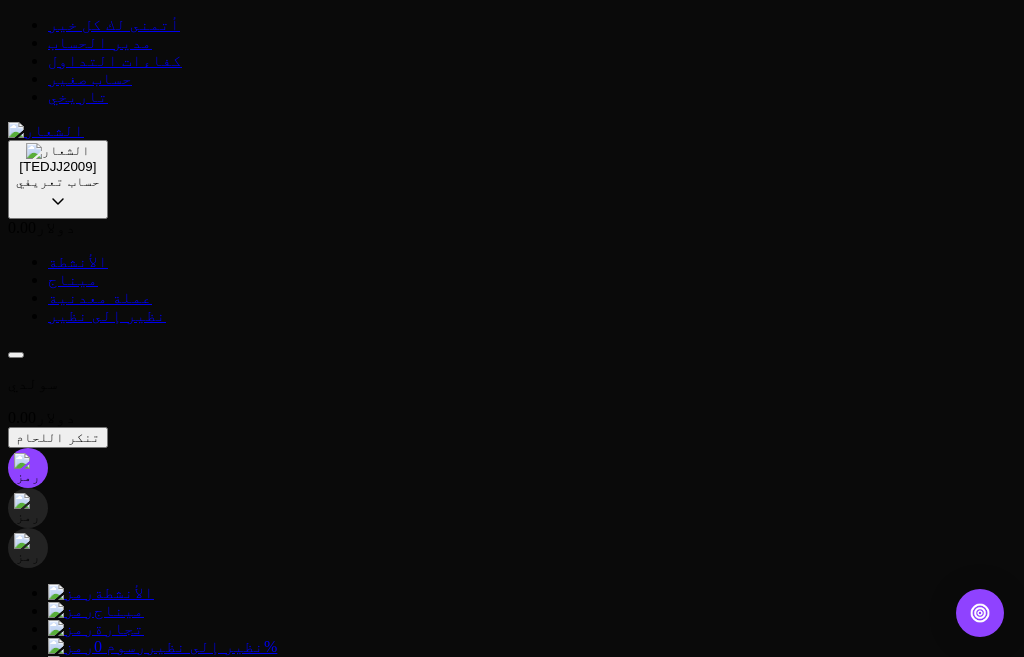 scroll, scrollTop: 40, scrollLeft: 0, axis: vertical 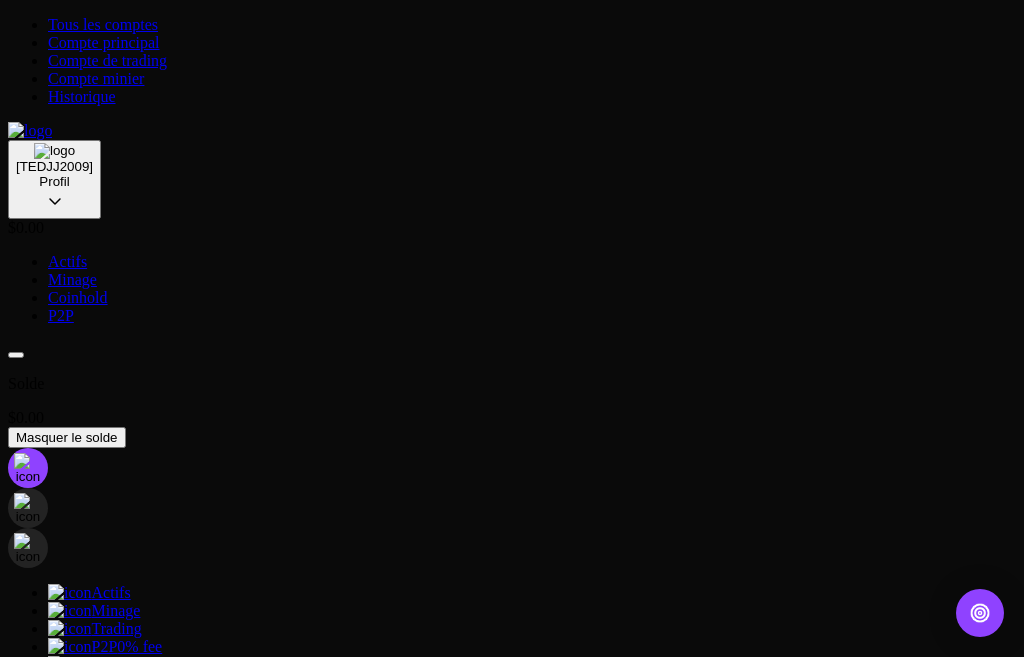 click on "Tous les comptes Compte principal Compte de trading Compte minier Historique" at bounding box center [512, 61] 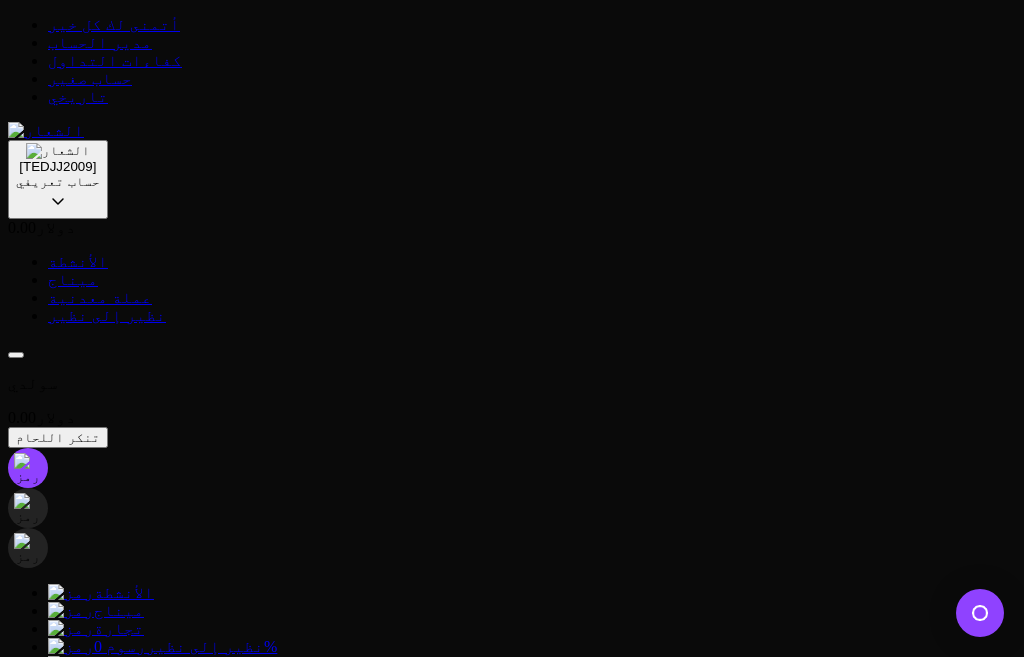 click on "تيد جيه جيه 2009 حساب تعريفي يغلق دولار 0 .00 الأنشطة ميناج عملة معدنية نظير إلى نظير" at bounding box center (512, 240) 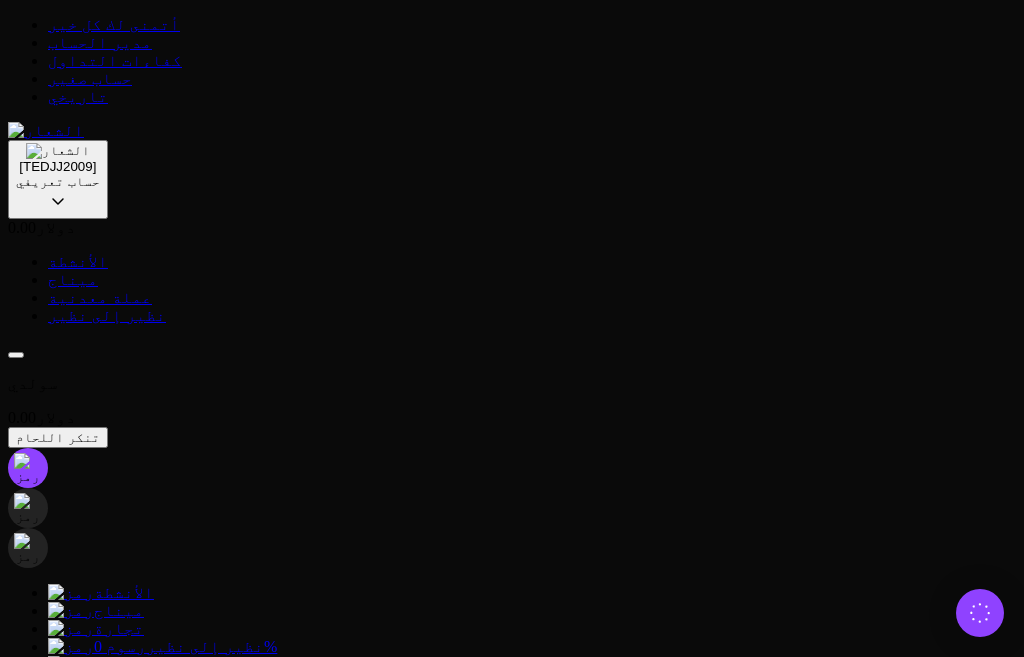 click on "كفاءات التداول" at bounding box center (115, 60) 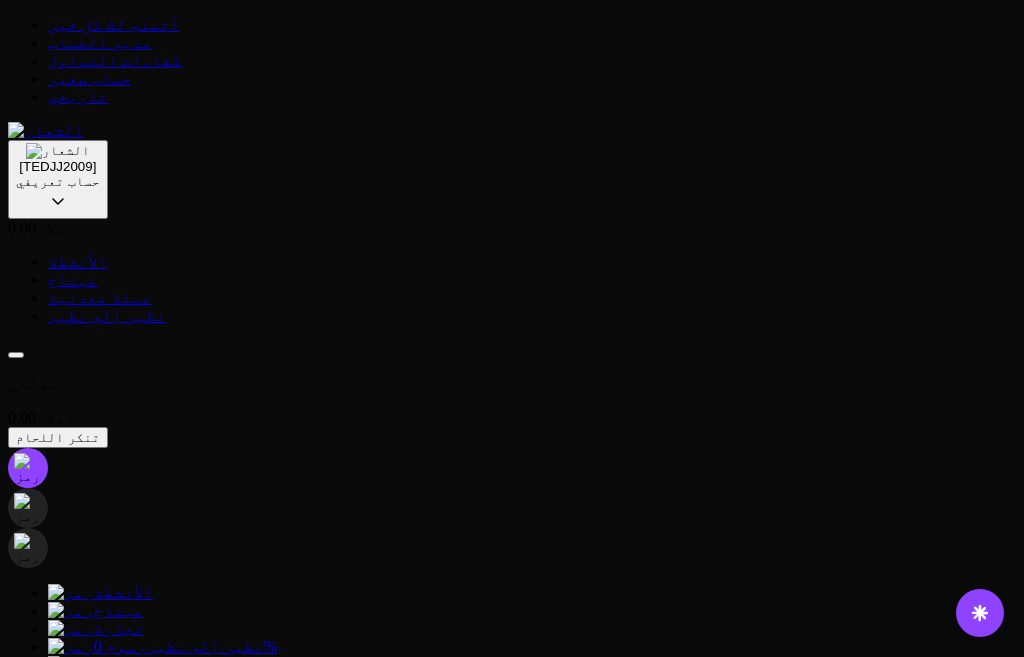 scroll, scrollTop: 0, scrollLeft: 0, axis: both 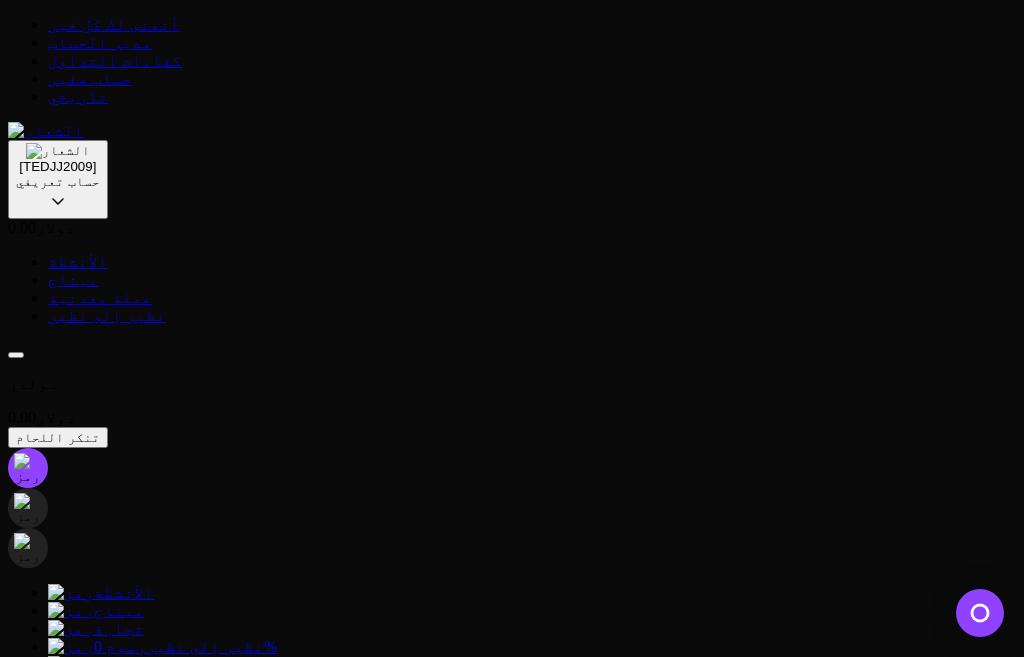 click on "ميناج" at bounding box center (73, 279) 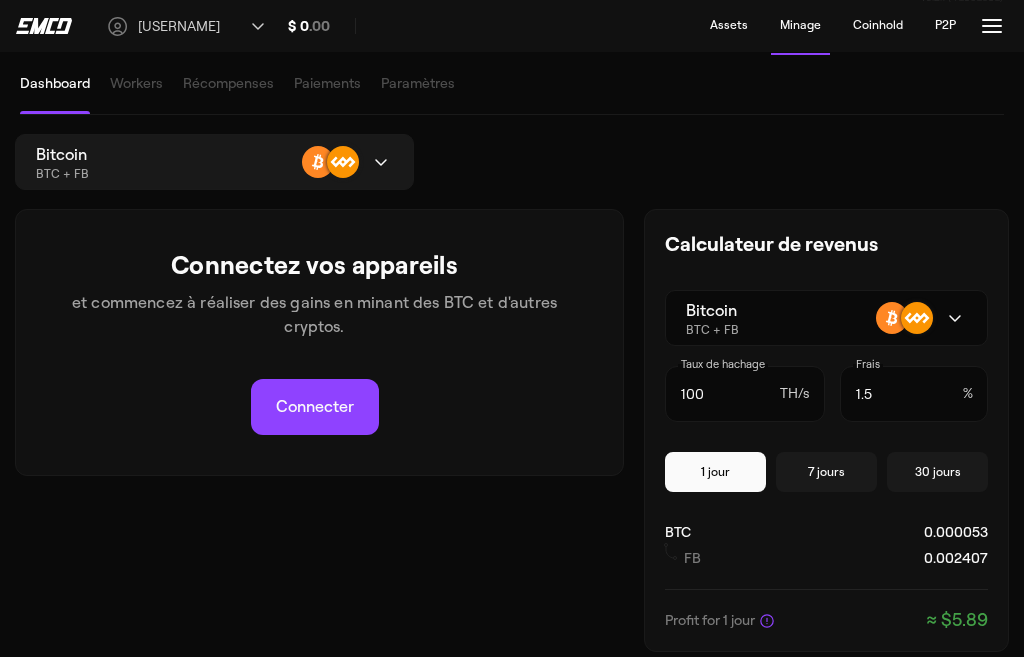 scroll, scrollTop: 0, scrollLeft: 0, axis: both 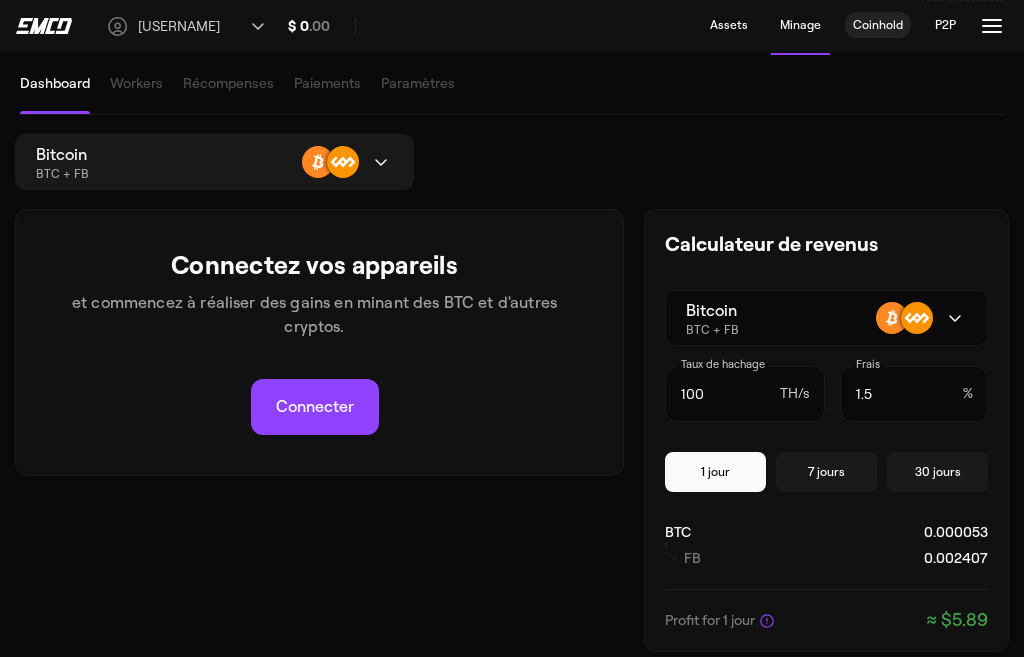 click on "Coinhold" at bounding box center [878, 25] 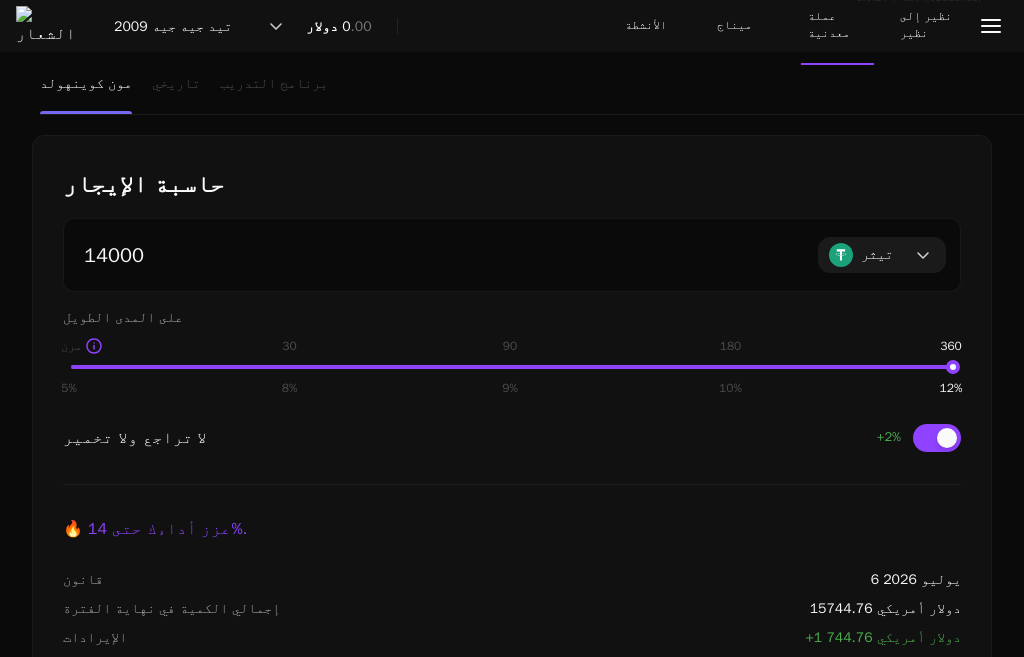 scroll, scrollTop: 0, scrollLeft: 0, axis: both 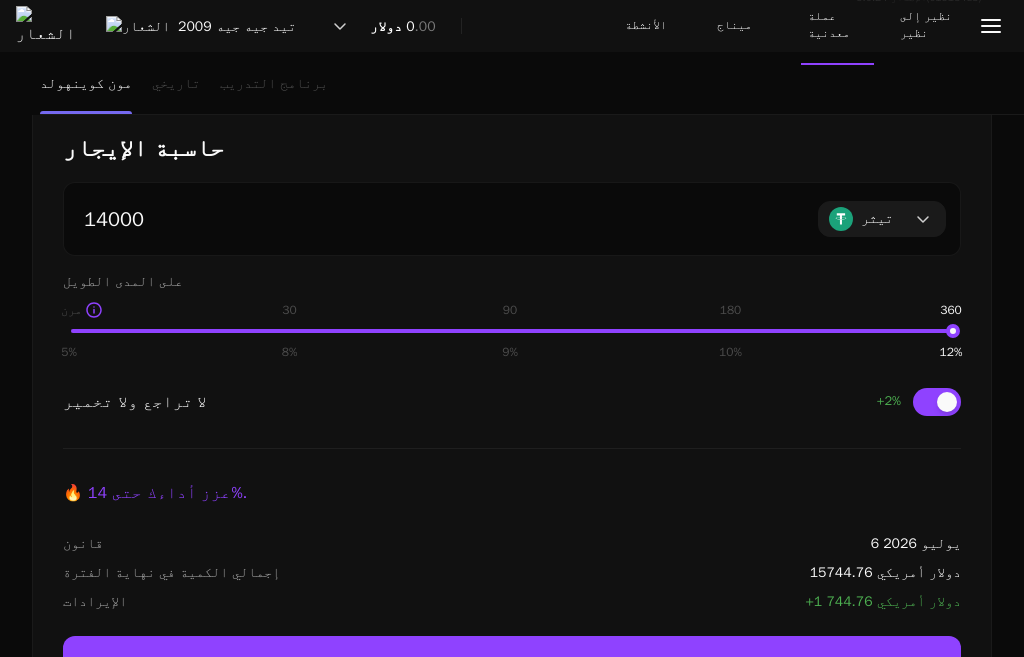 click on "14000" at bounding box center [512, 219] 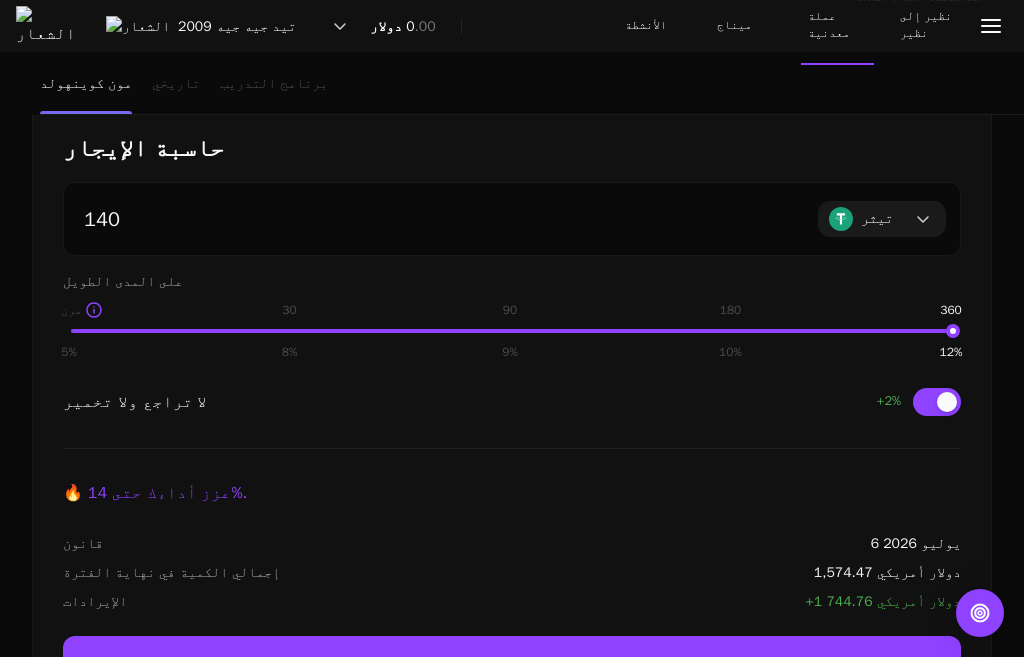 type on "14" 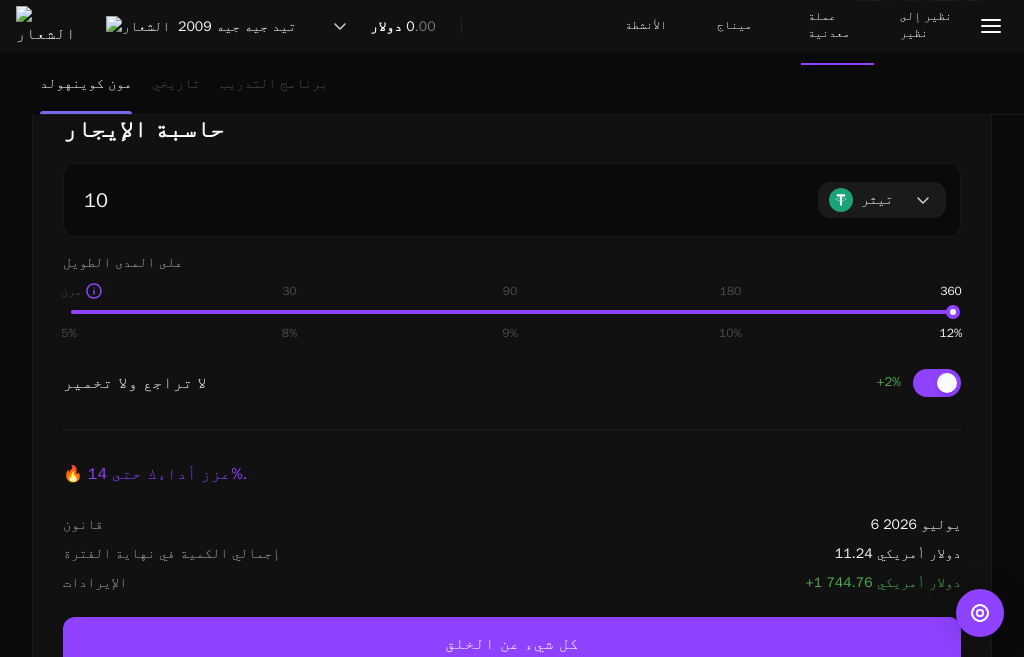 scroll, scrollTop: 64, scrollLeft: 0, axis: vertical 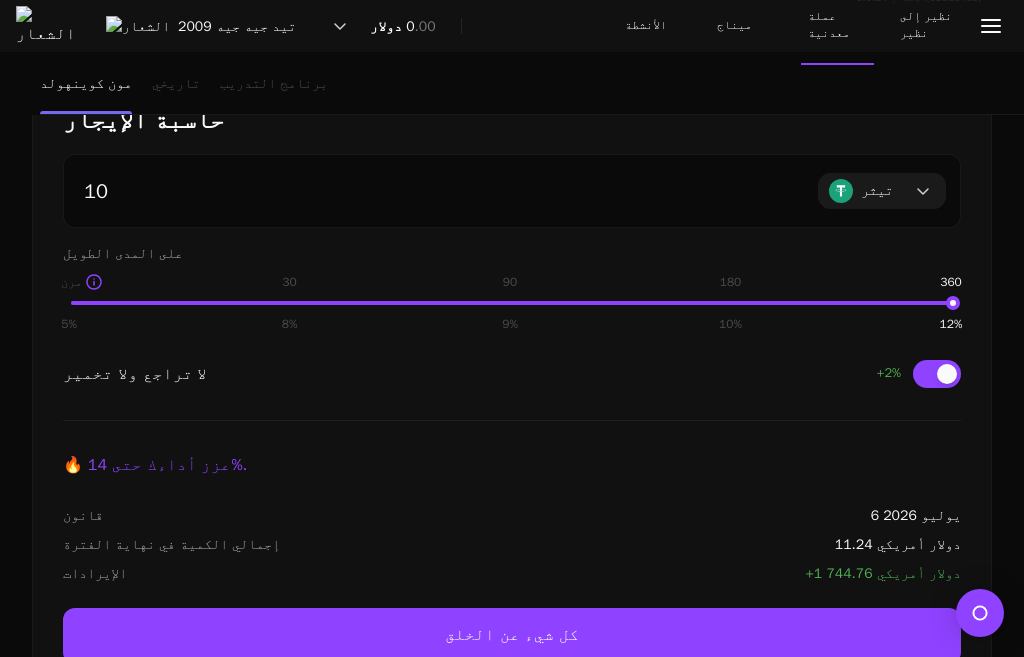 type on "10" 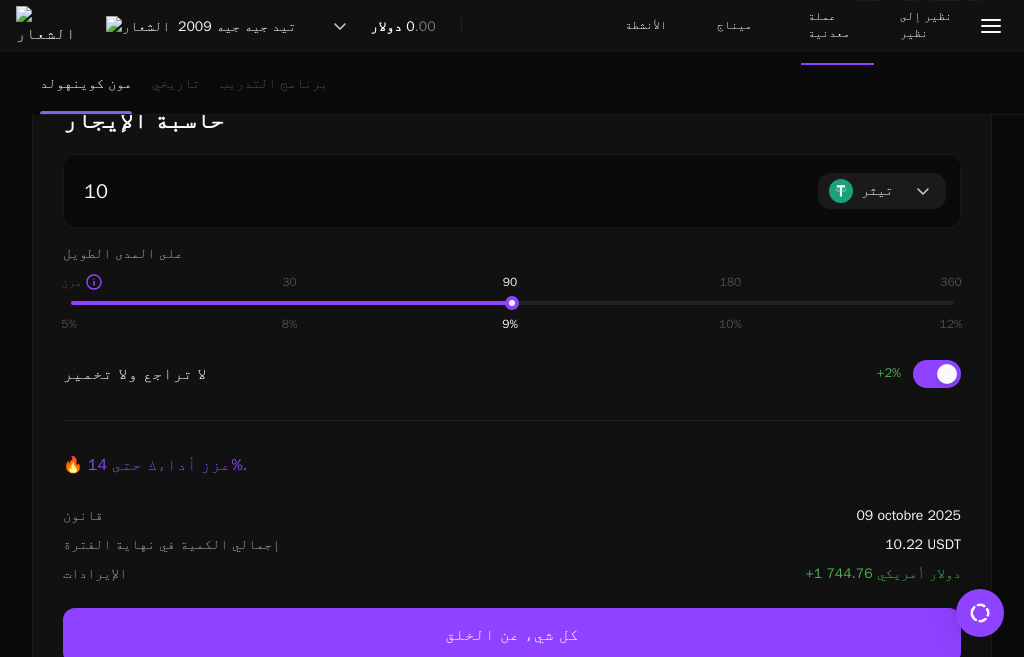 click on "1 5% 30 8% 90 9% 180 10% 360 12%" at bounding box center [512, 303] 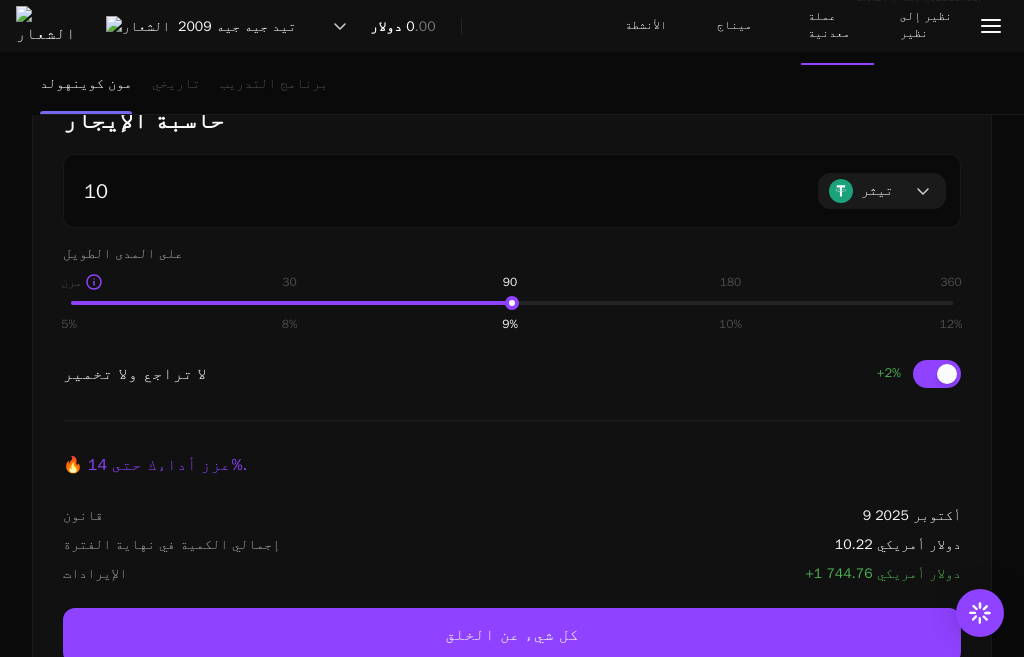 click on "1 5% 30 8% 90 9% 180 10% 360 12%" at bounding box center (512, 303) 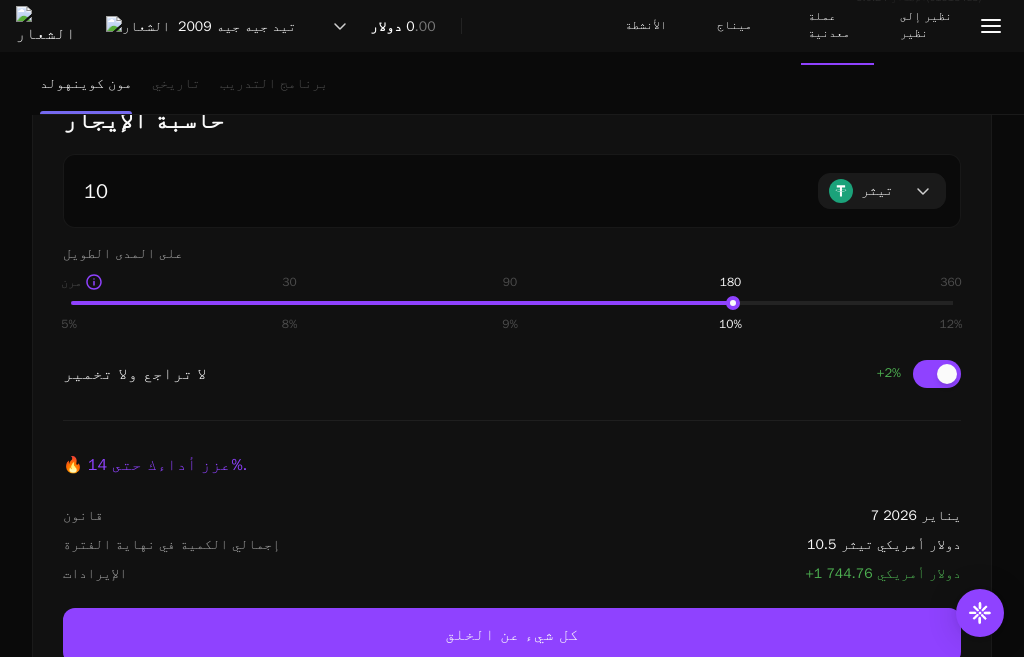 drag, startPoint x: 689, startPoint y: 304, endPoint x: 769, endPoint y: 330, distance: 84.118965 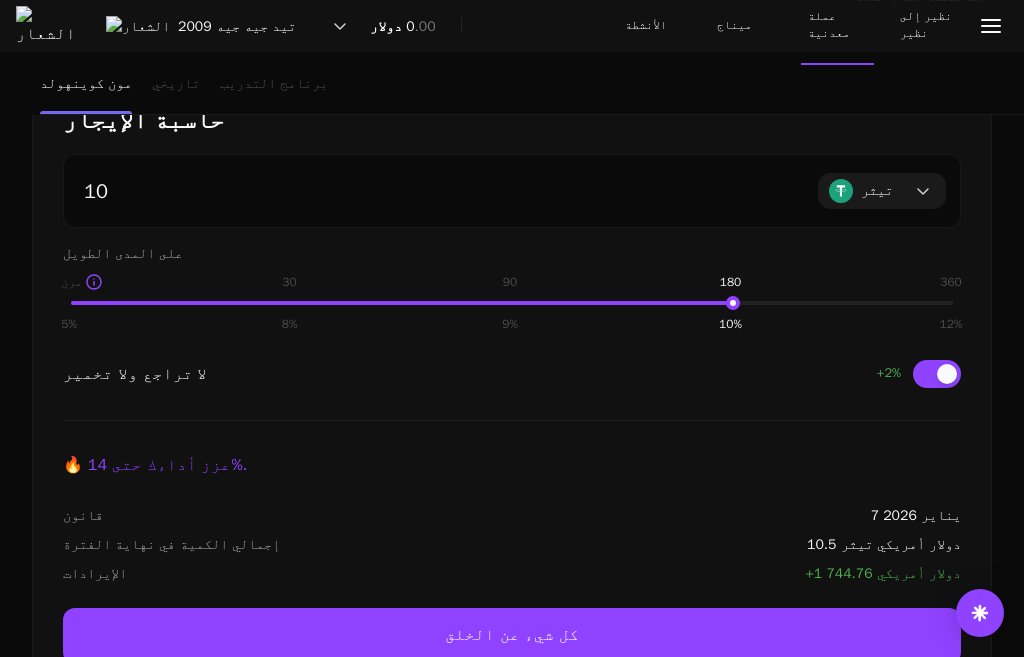 click on "1 5% 30 8% 90 9% 180 10% 360 12%" at bounding box center [512, 302] 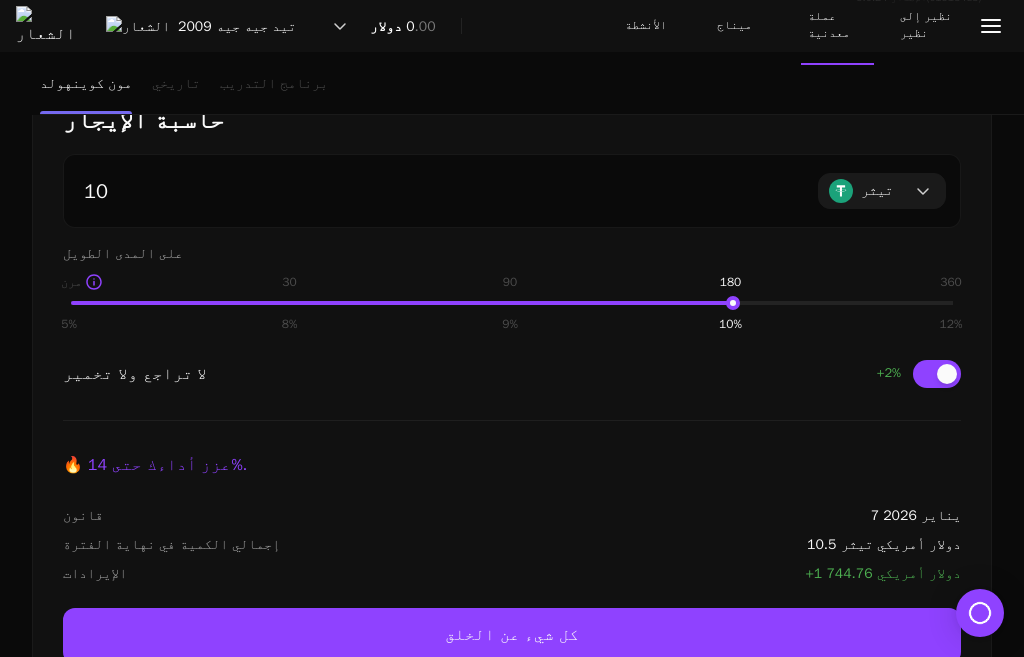 click on "يتم فتح [BRAND] Fix لمدة 30 إلى 360 يومًا. قد يتم فتح [BRAND] المرنة لأي مدة زمنية. قد يتم الكشف عن عملة [BRAND] الثابتة مع إمكانية التراجع المتوقع، ولكن سيكون تحقيقها أكثر فشلًا." at bounding box center [0, 0] 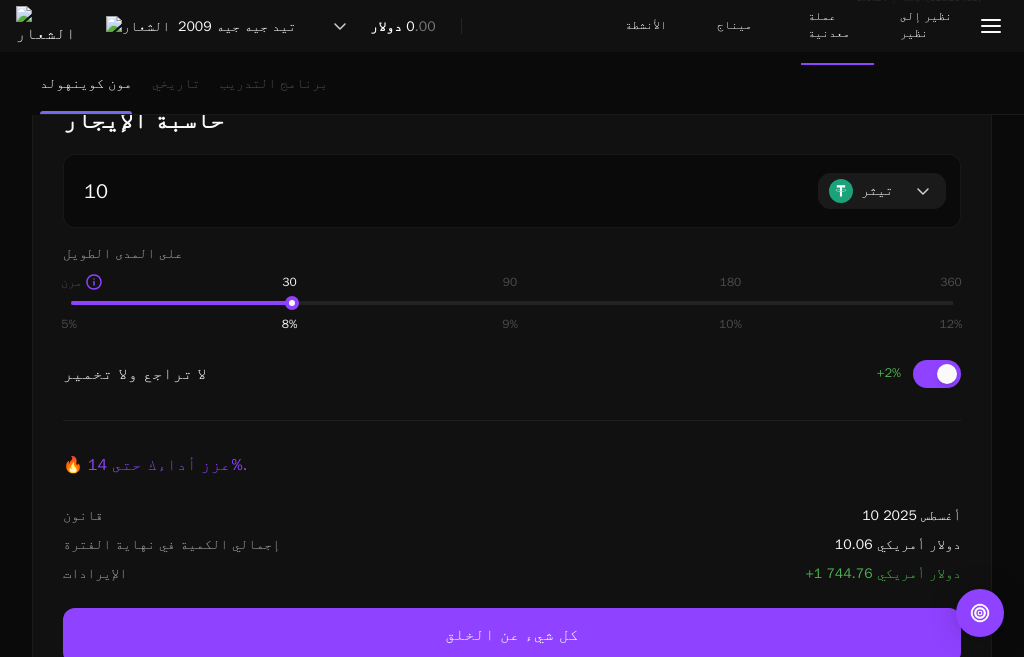 drag, startPoint x: 271, startPoint y: 298, endPoint x: 168, endPoint y: 297, distance: 103.00485 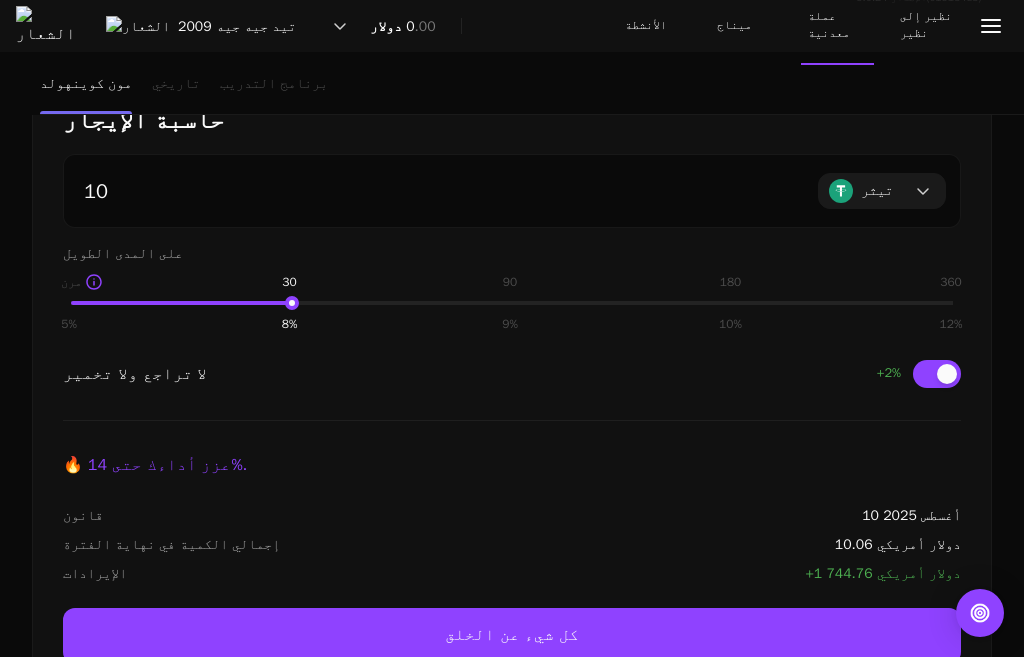 click on "1 5% 30 8% 90 9% 180 10% 360 12%" at bounding box center (512, 303) 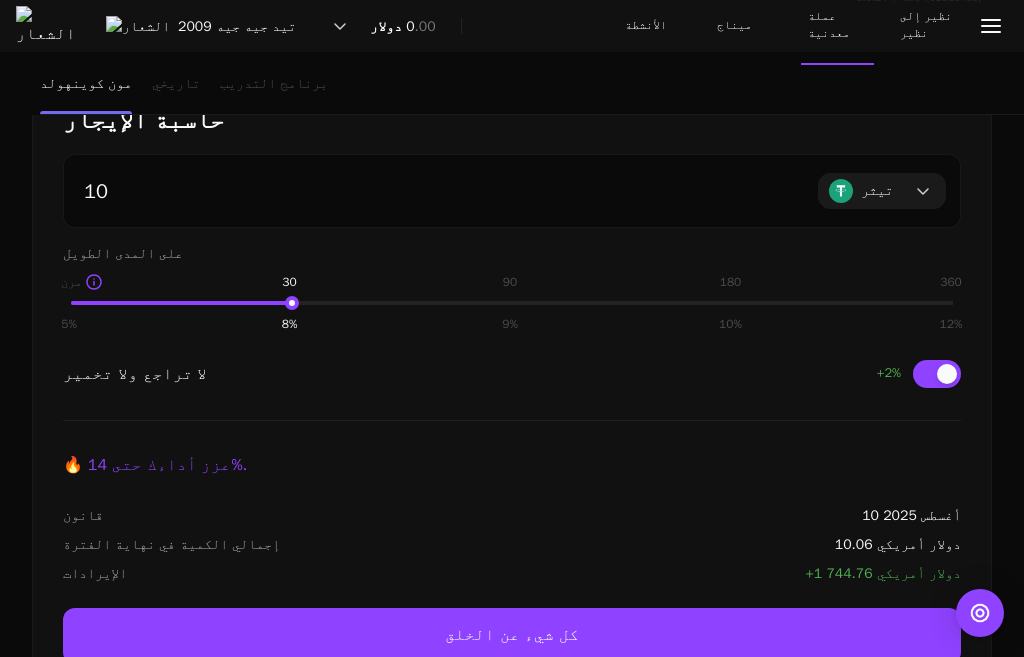 click on "1 5% 30 8% 90 9% 180 10% 360 12%" at bounding box center [512, 303] 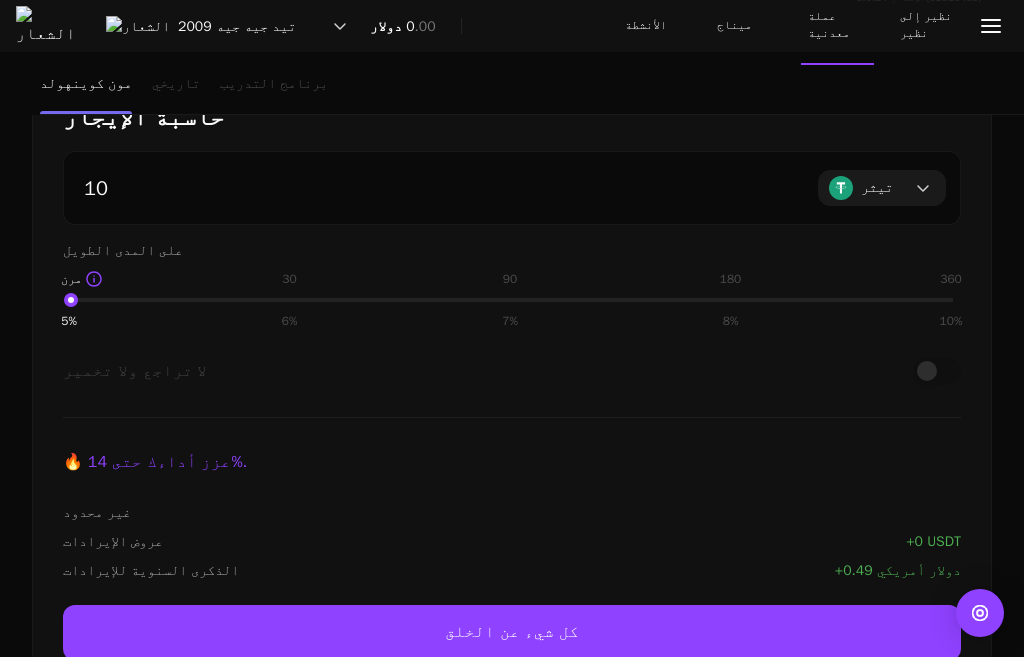 scroll, scrollTop: 78, scrollLeft: 0, axis: vertical 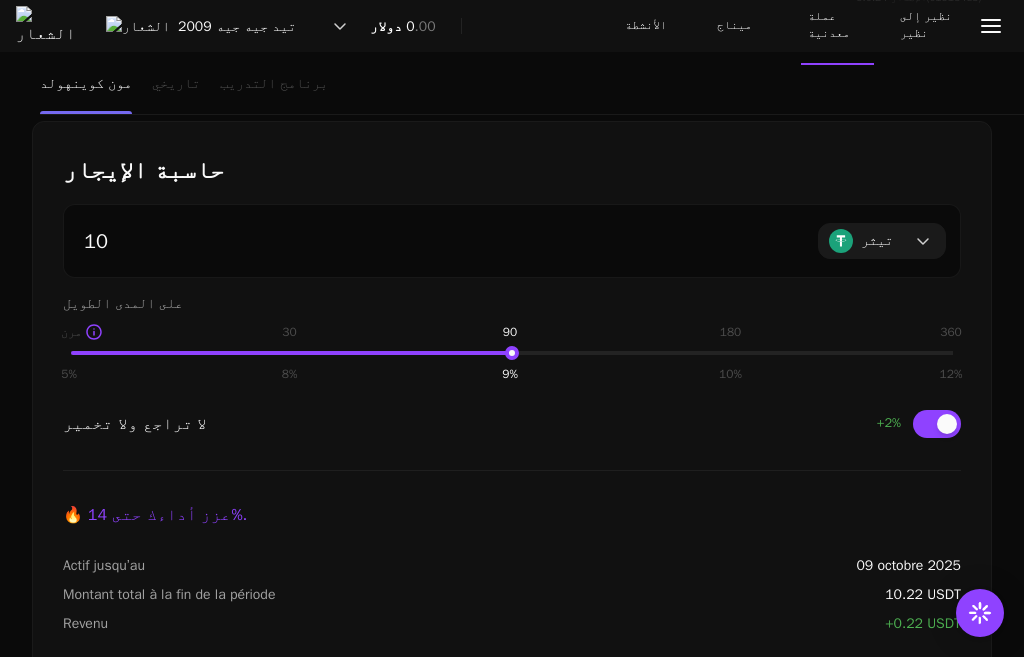 click on "1 5% 30 8% 90 9% 180 10% 360 12%" at bounding box center (512, 353) 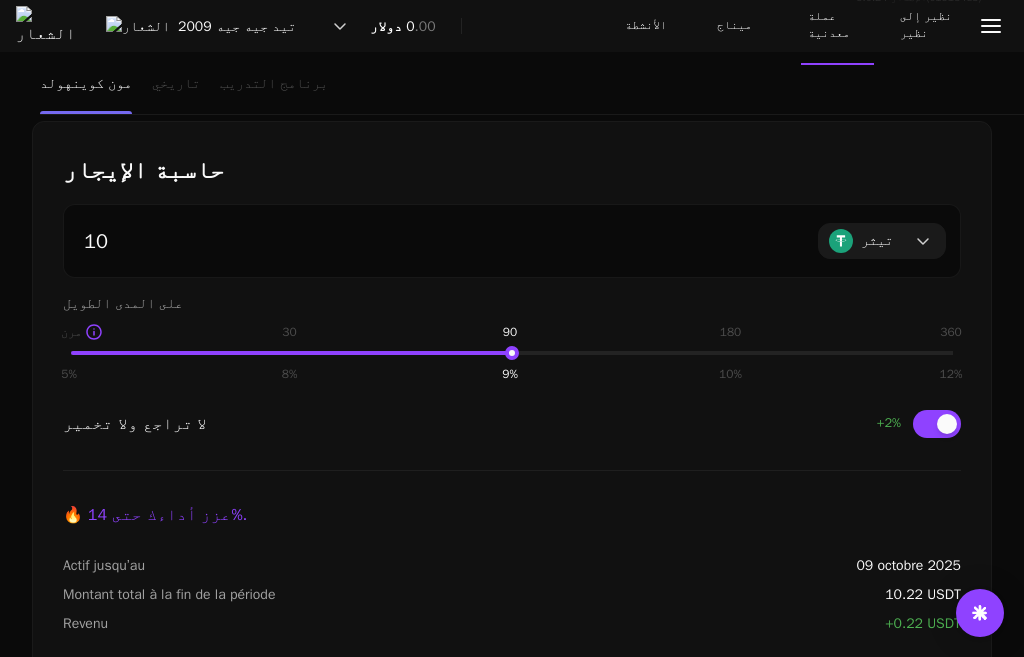 drag, startPoint x: 575, startPoint y: 355, endPoint x: 768, endPoint y: 360, distance: 193.06476 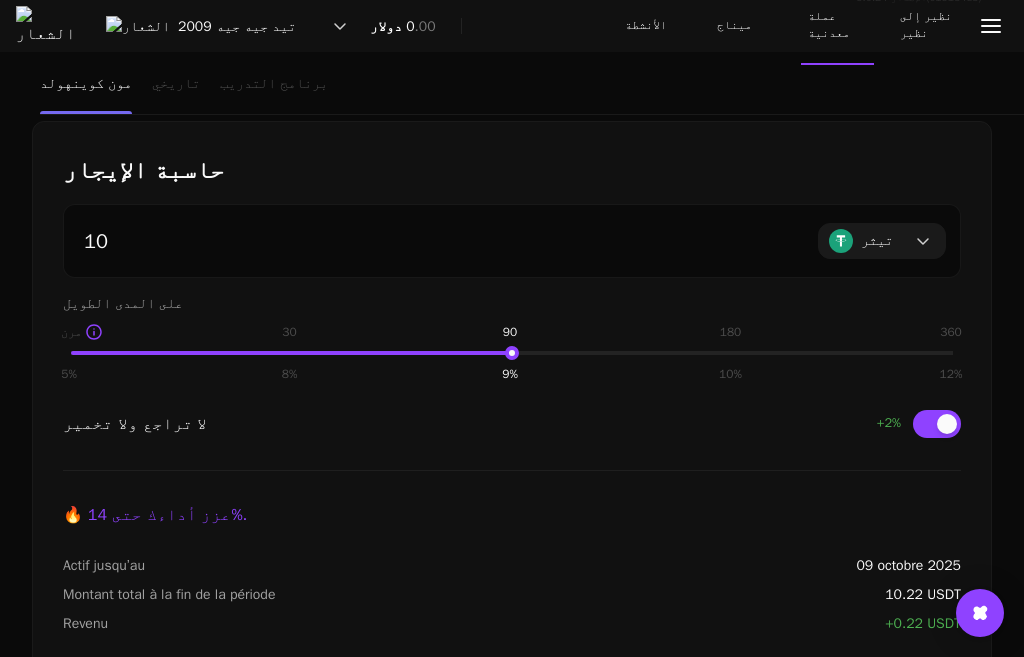 click on "1 5% 30 8% 90 9% 180 10% 360 12%" at bounding box center (512, 352) 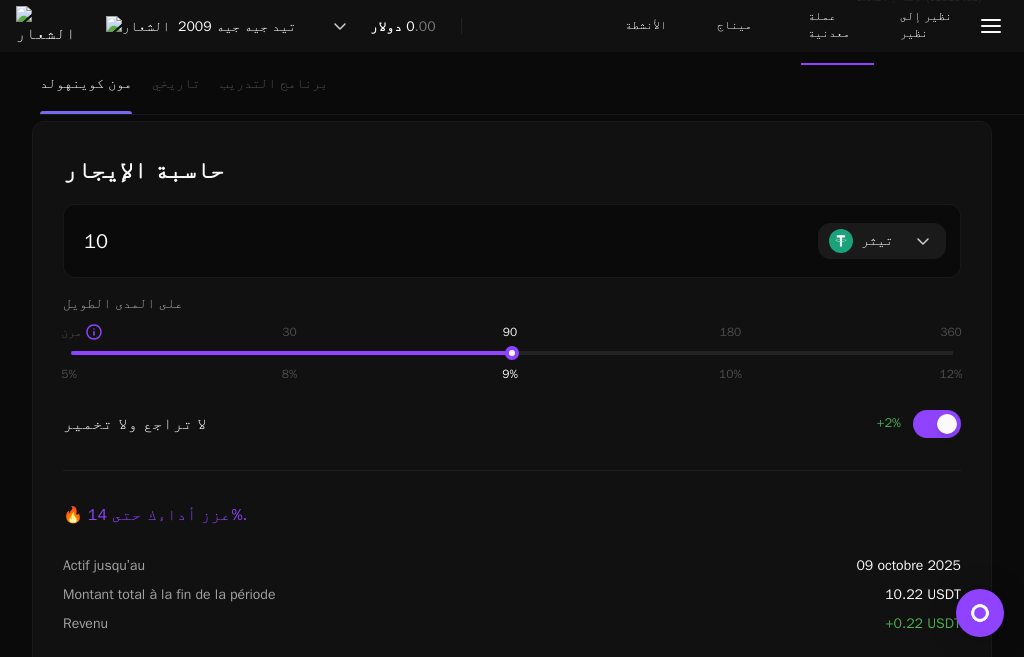 click on "1 5% 30 8% 90 9% 180 10% 360 12%" at bounding box center [512, 352] 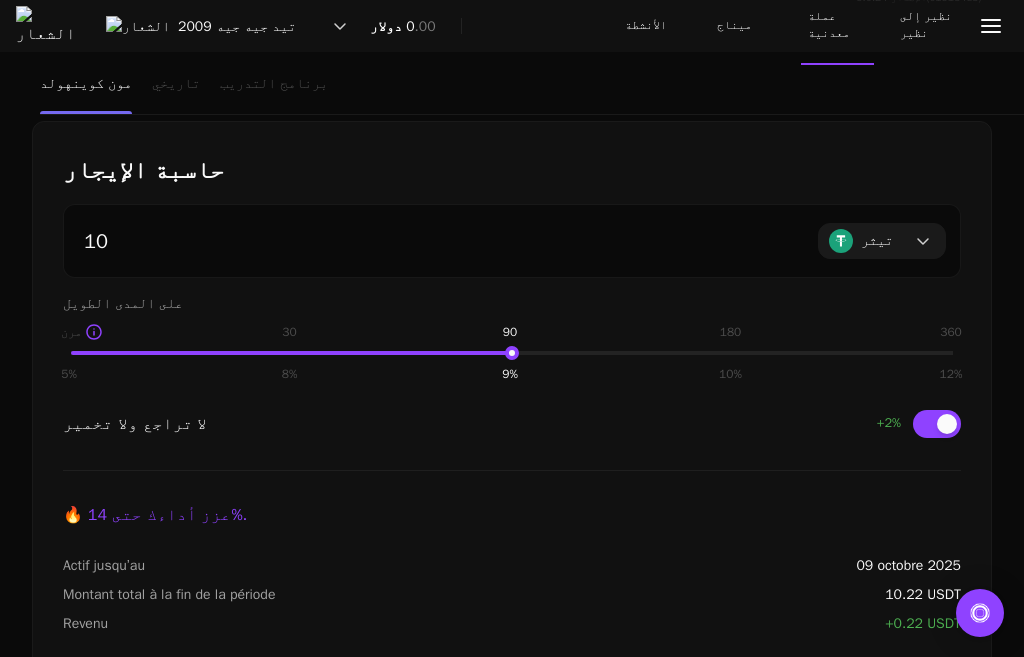 click on "1 5% 30 8% 90 9% 180 10% 360 12%" at bounding box center (512, 353) 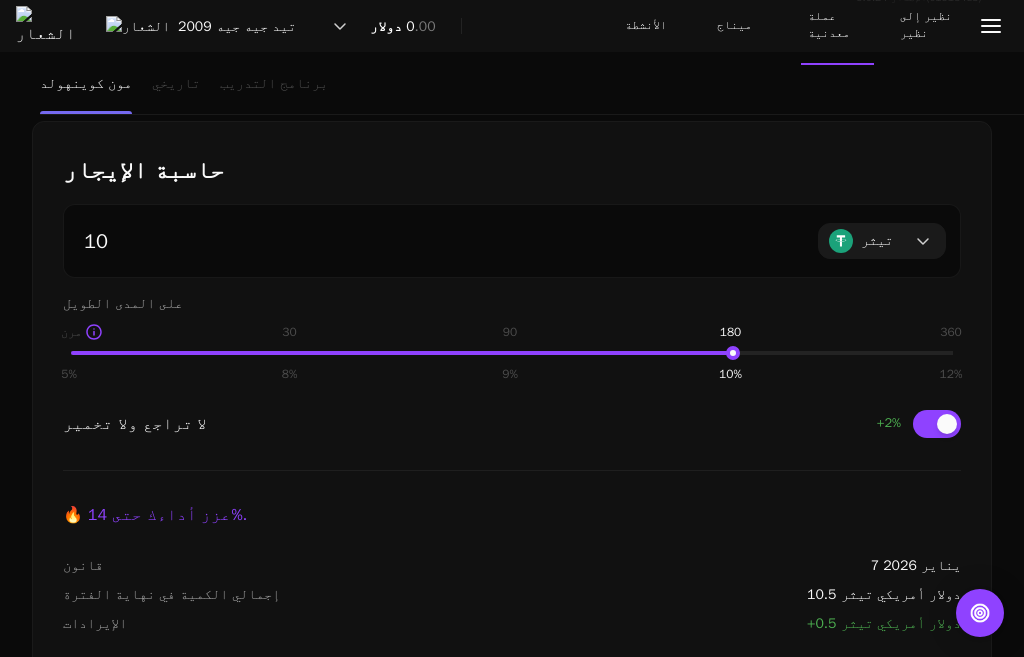click on "1 5% 30 8% 90 9% 180 10% 360 12%" at bounding box center (512, 353) 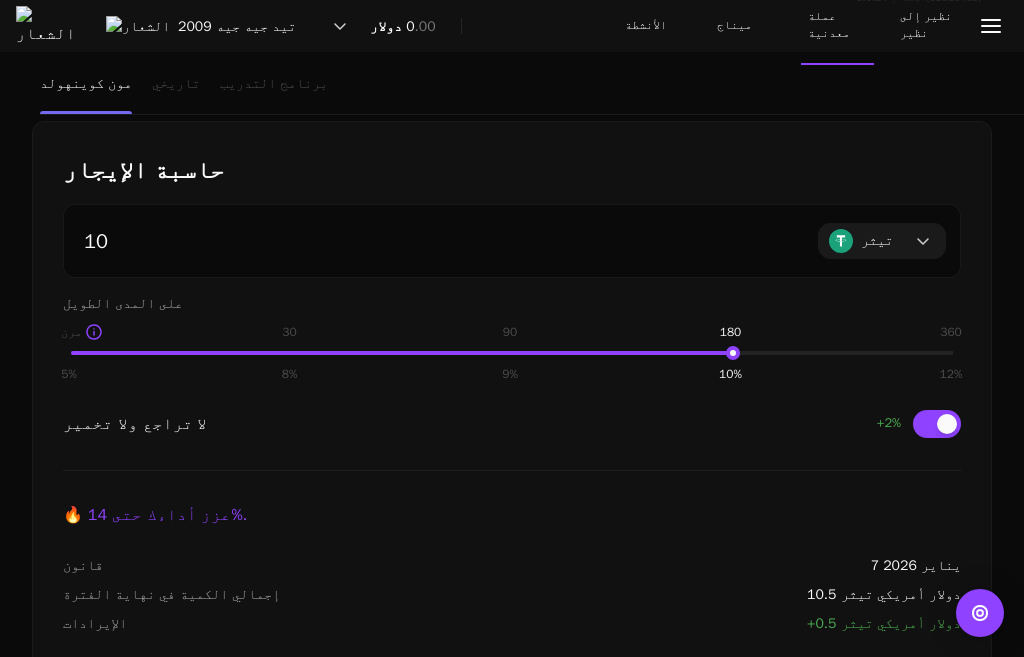 click on "1 5% 30 8% 90 9% 180 10% 360 12%" at bounding box center [512, 353] 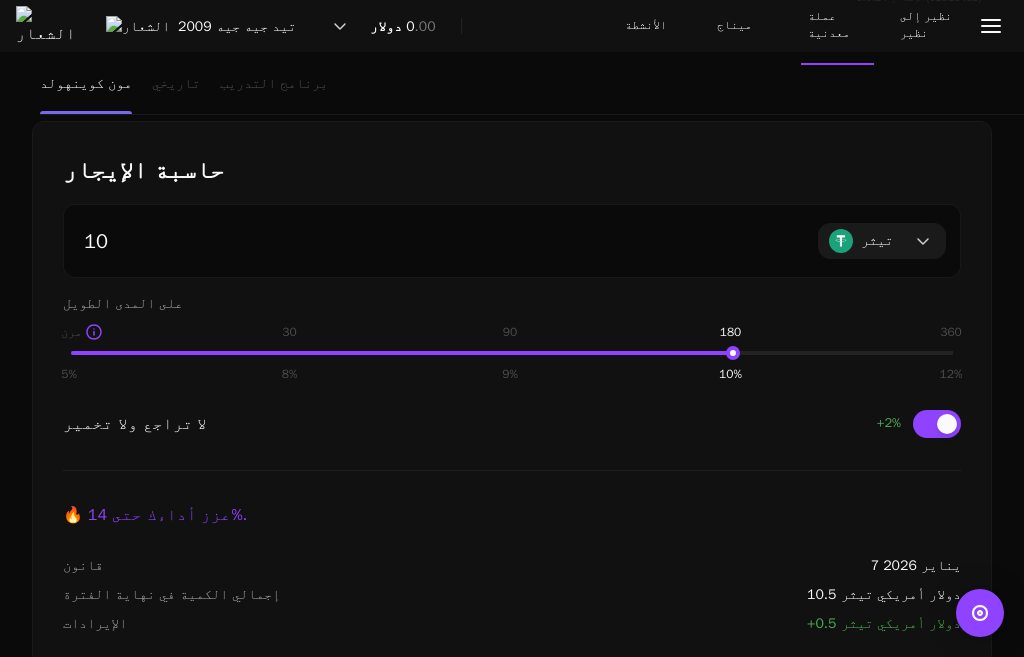 drag, startPoint x: 785, startPoint y: 354, endPoint x: 815, endPoint y: 359, distance: 30.413813 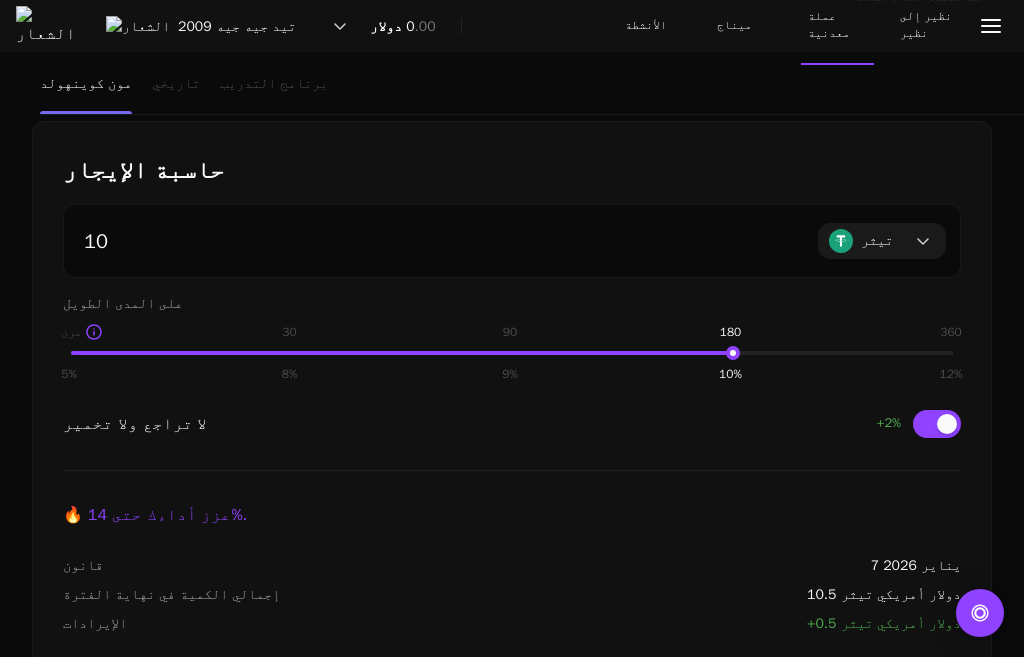 click on "1 5% 30 8% 90 9% 180 10% 360 12%" at bounding box center [512, 353] 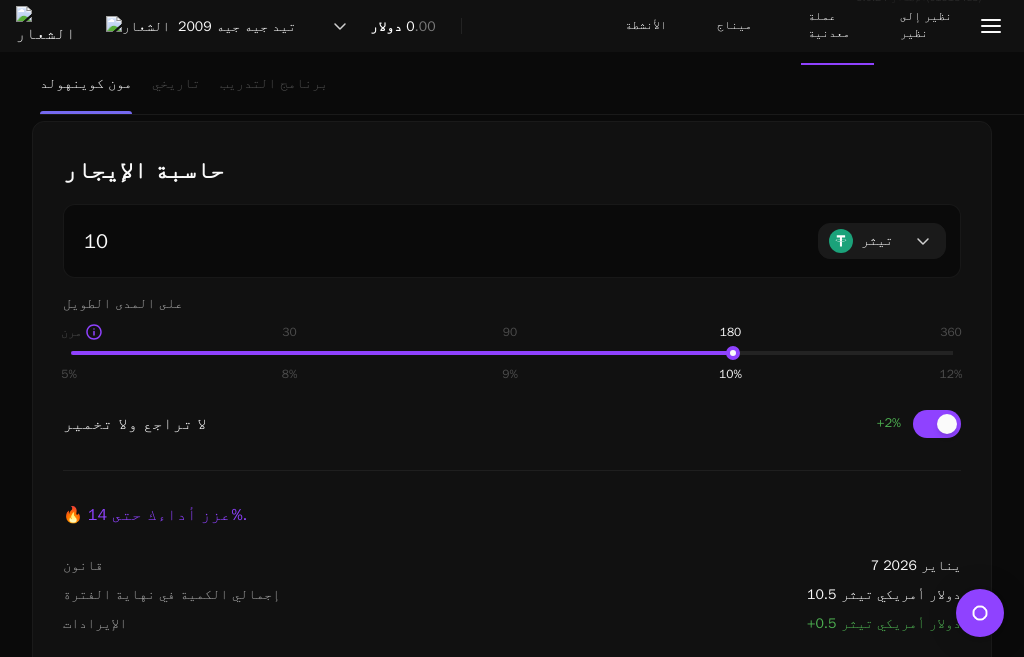 click on "1 5% 30 8% 90 9% 180 10% 360 12%" at bounding box center (512, 353) 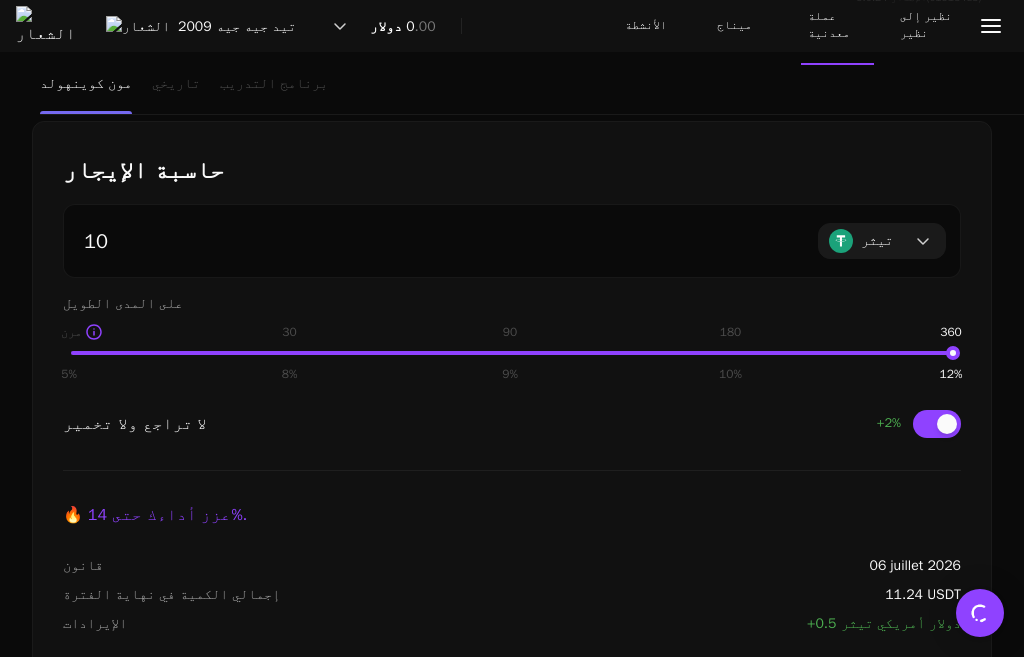 click on "1 5% 30 8% 90 9% 180 10% 360 12%" at bounding box center [512, 353] 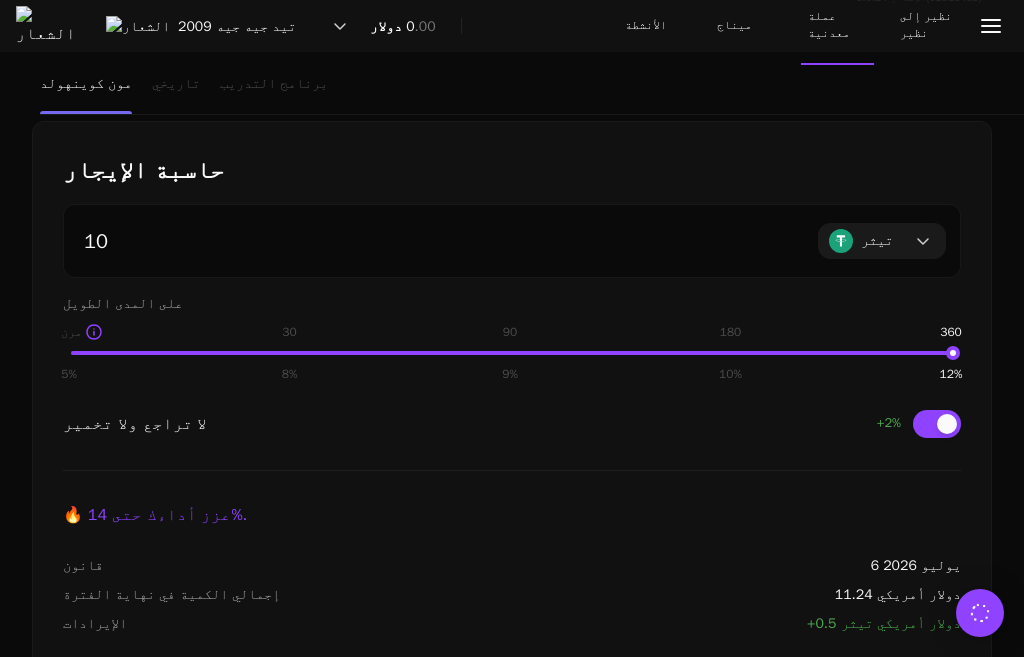 drag, startPoint x: 123, startPoint y: 365, endPoint x: 128, endPoint y: 353, distance: 13 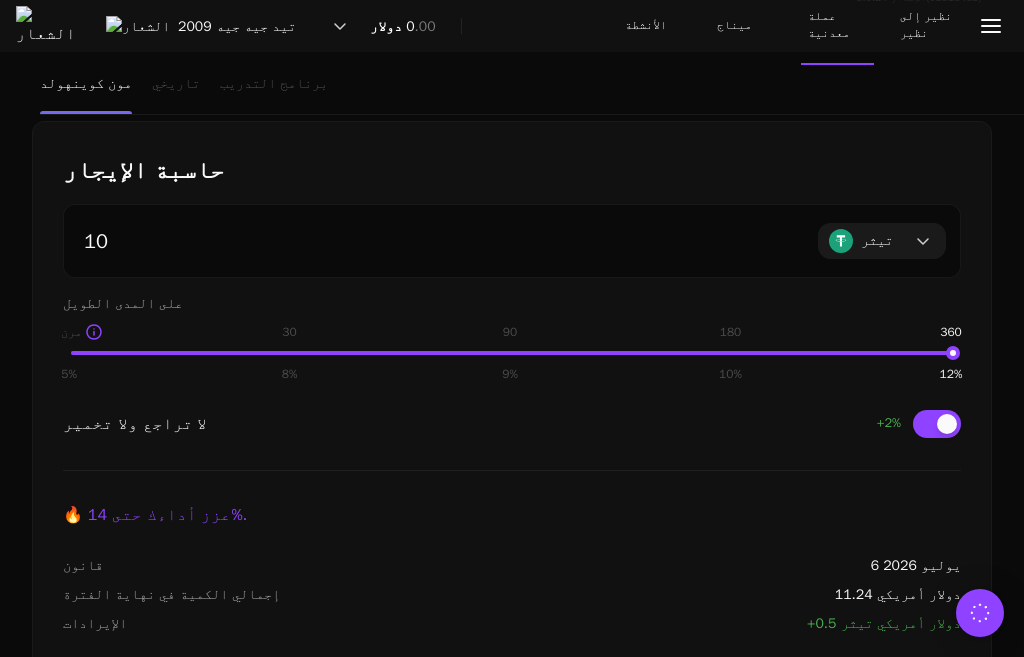 click on "1 5% 30 8% 90 9% 180 10% 360 12%" at bounding box center [512, 352] 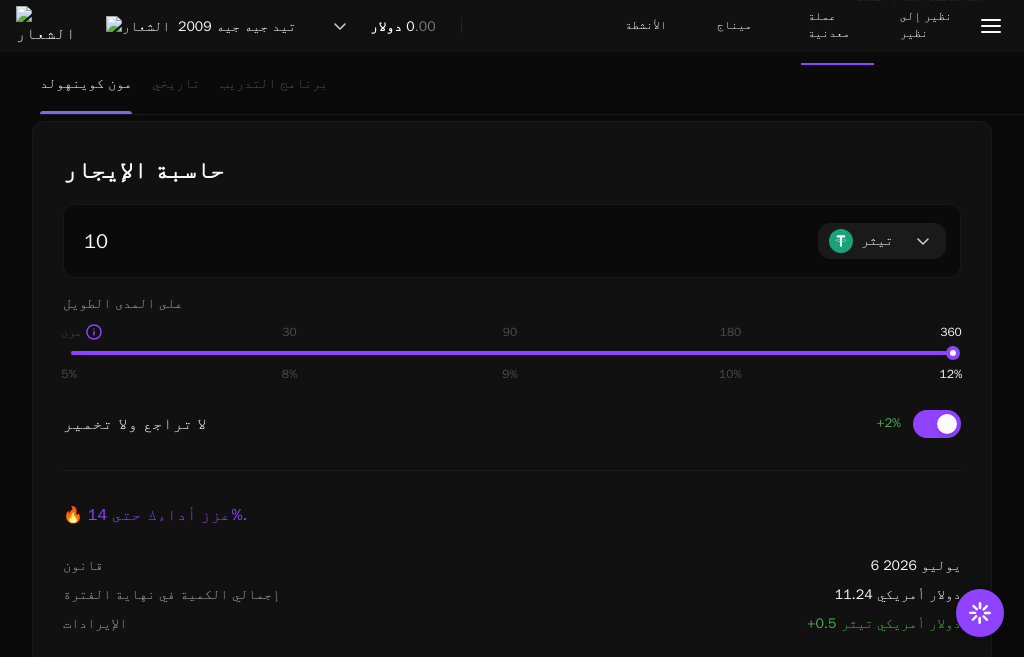 click on "1 5% 30 8% 90 9% 180 10% 360 12%" at bounding box center [512, 353] 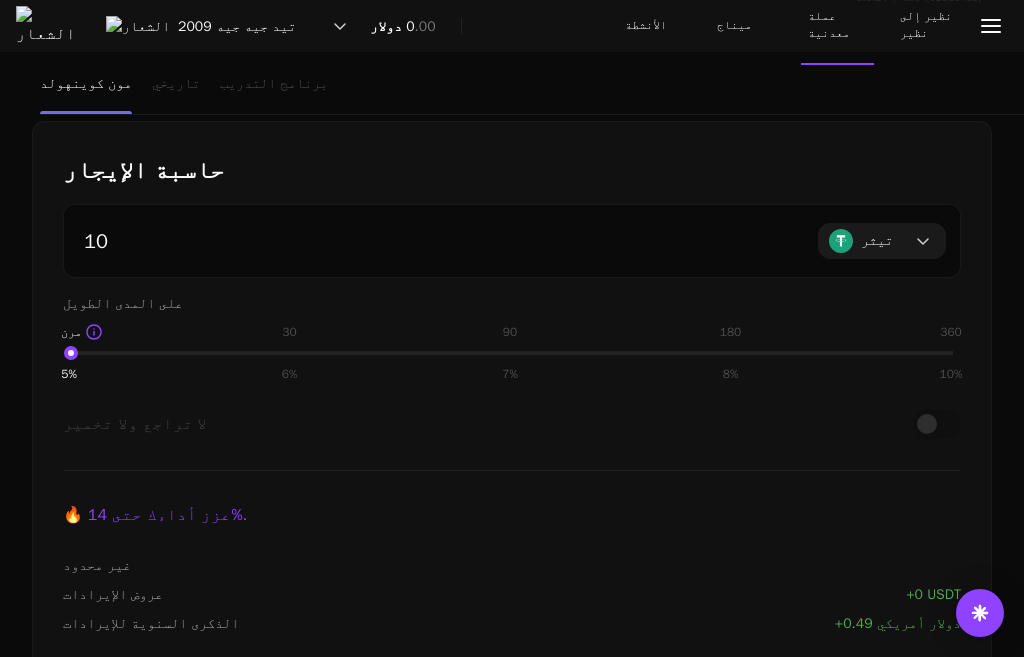 click on "1 5% 30 6% 90 7% 180 8% 360 10%" at bounding box center (512, 352) 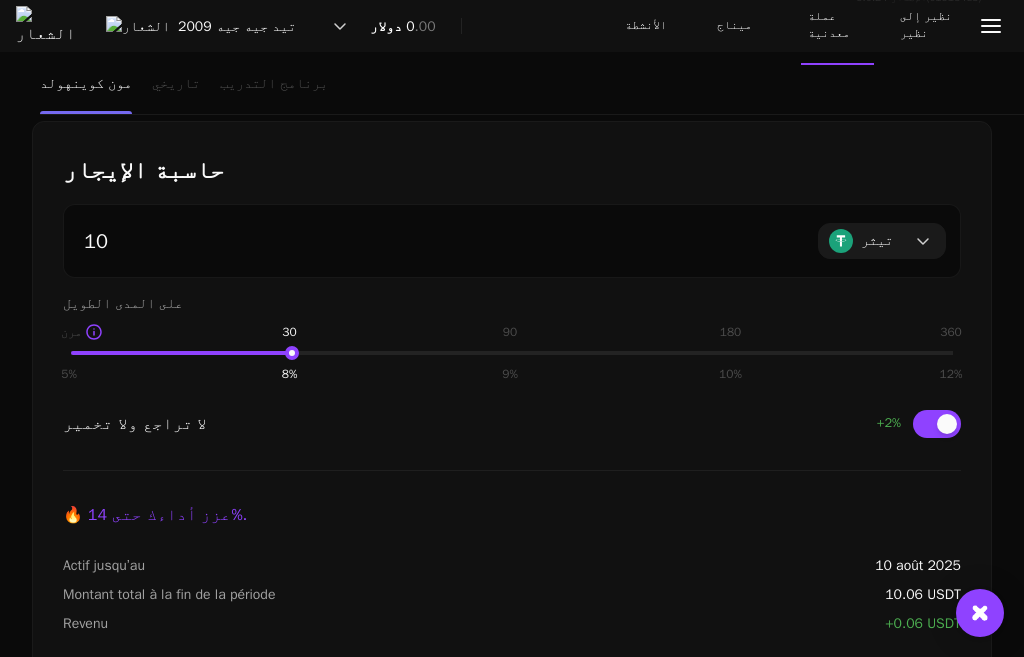 click on "1 5% 30 8% 90 9% 180 10% 360 12%" at bounding box center [512, 353] 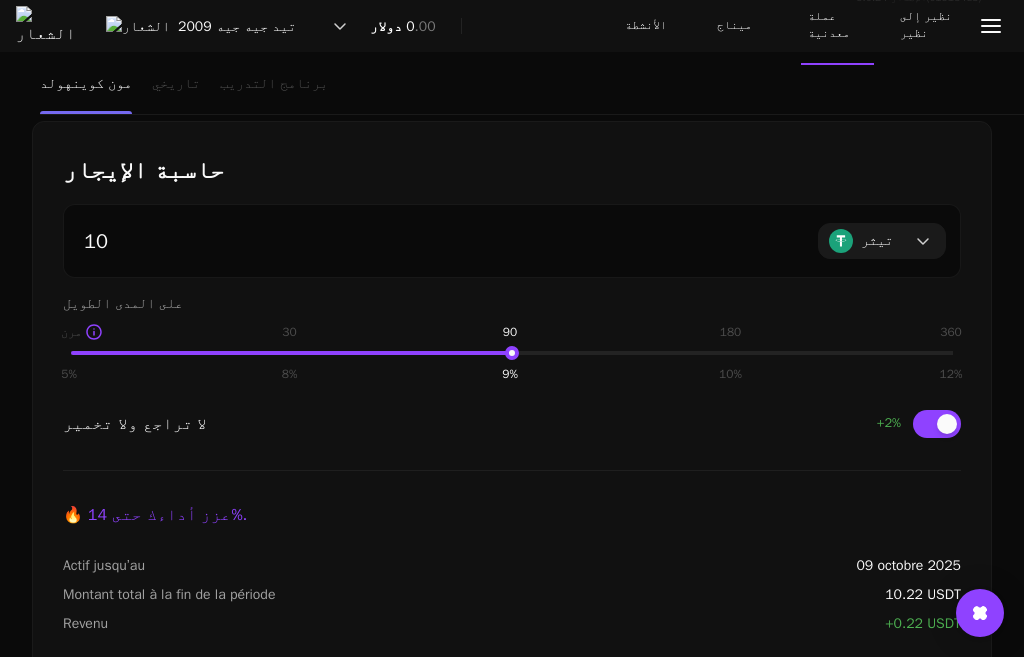 click on "1 5% 30 8% 90 9% 180 10% 360 12%" at bounding box center (512, 353) 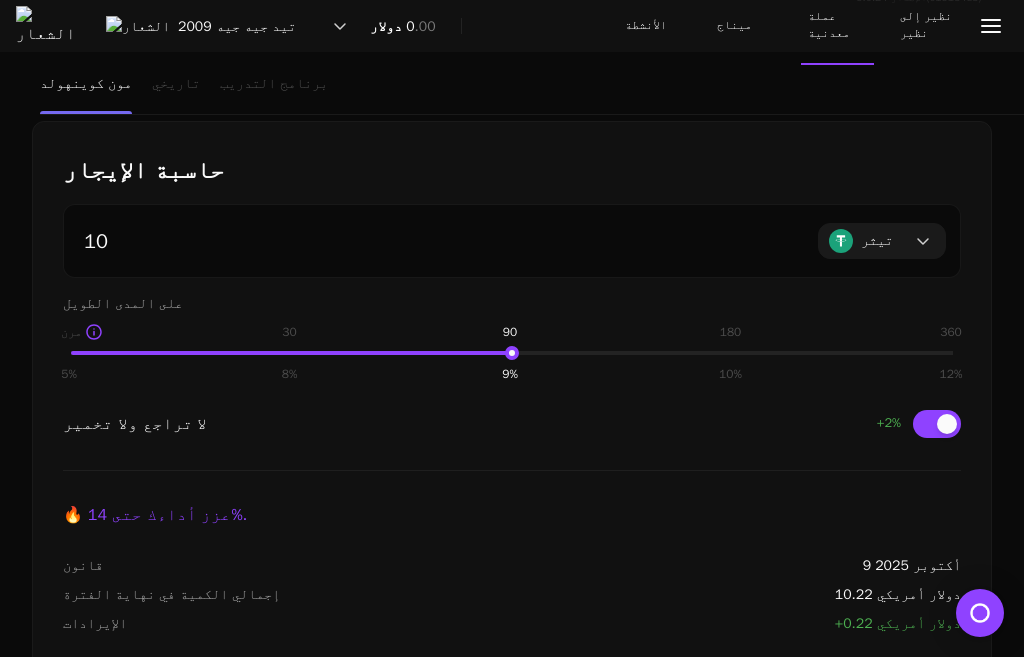 drag, startPoint x: 492, startPoint y: 355, endPoint x: 445, endPoint y: 348, distance: 47.518417 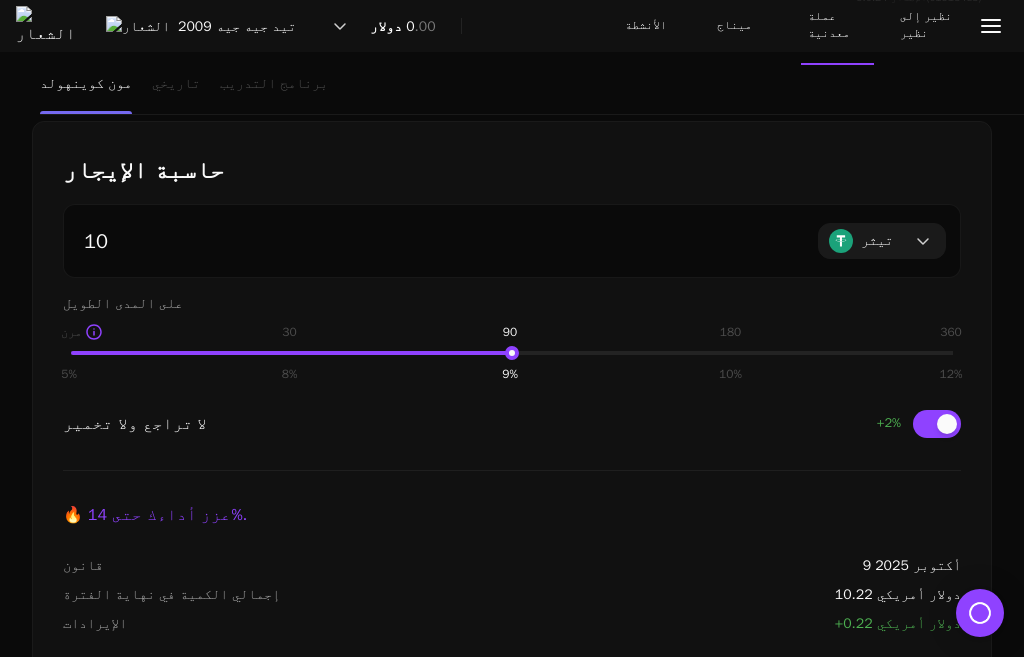 click on "1 5% 30 8% 90 9% 180 10% 360 12%" at bounding box center [512, 353] 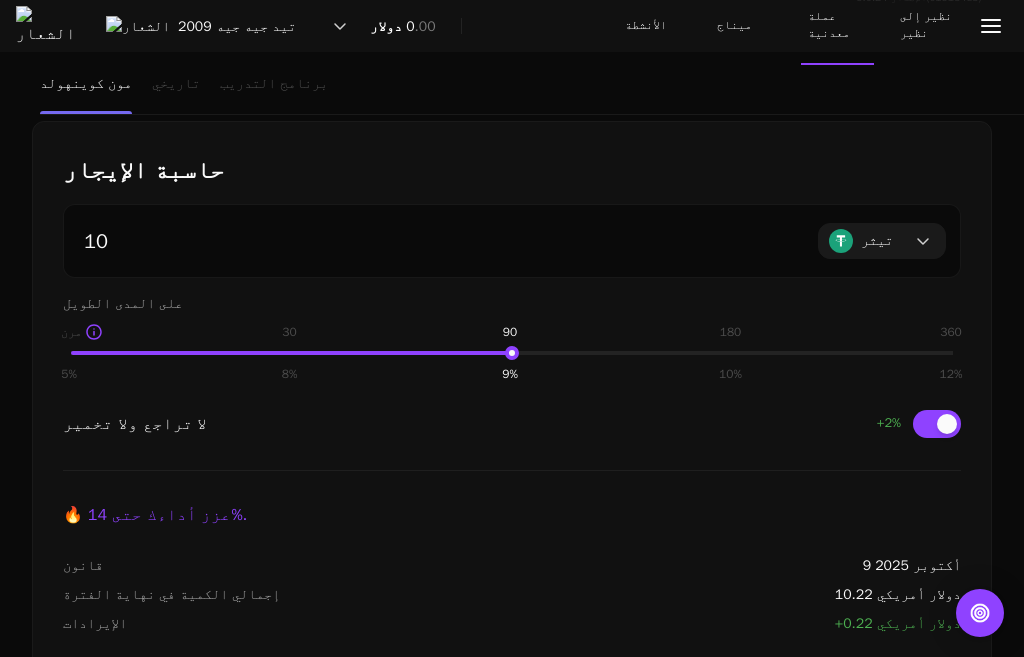 click on "1 5% 30 8% 90 9% 180 10% 360 12%" at bounding box center [512, 353] 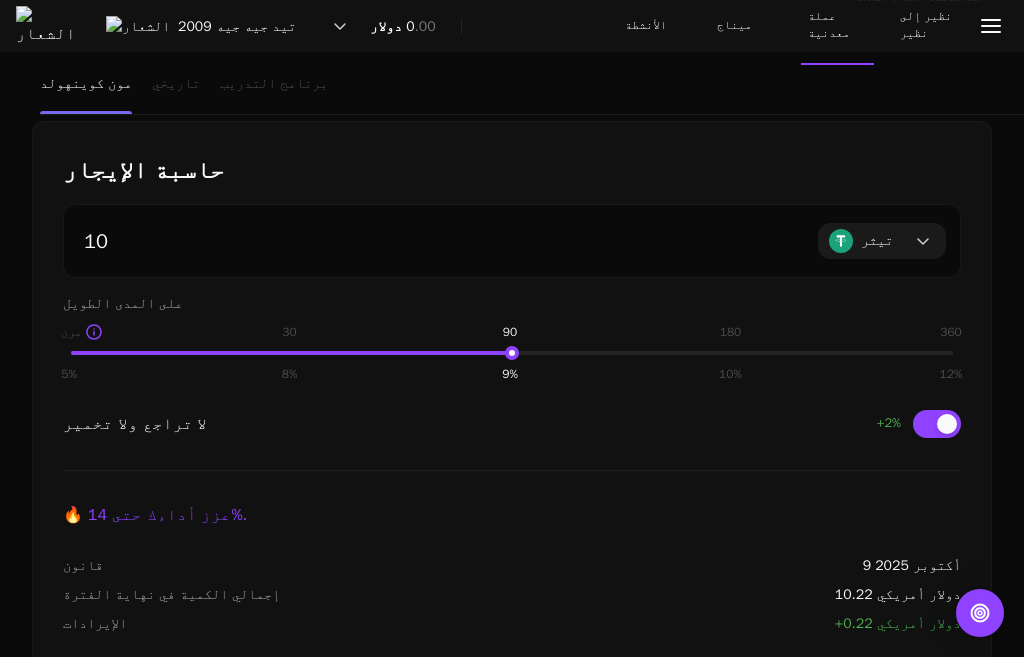 click on "1 5% 30 8% 90 9% 180 10% 360 12%" at bounding box center [512, 353] 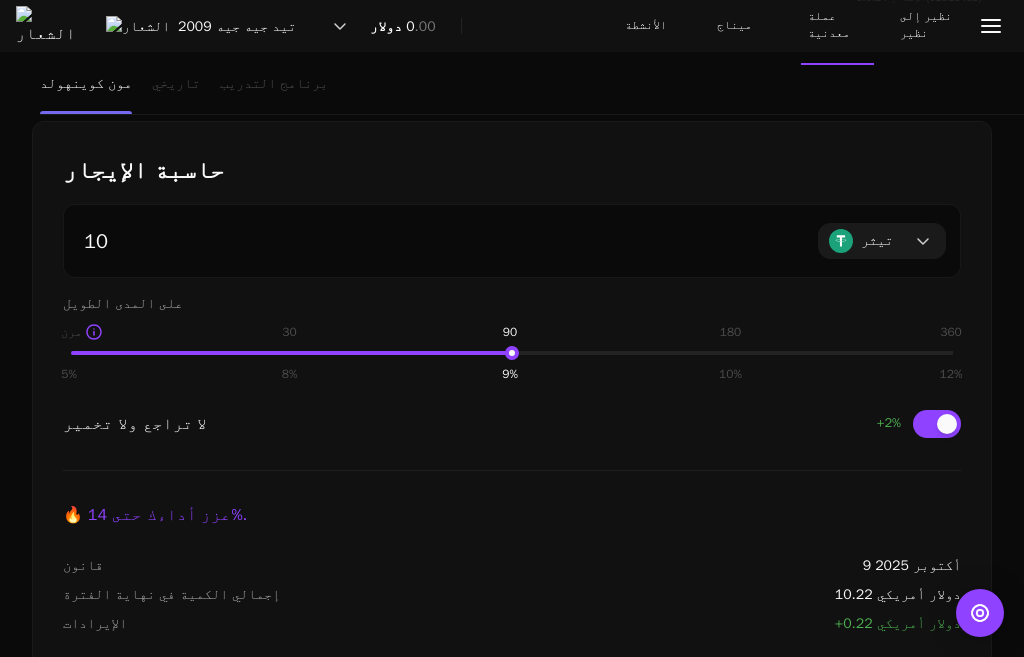 click on "1 5% 30 8% 90 9% 180 10% 360 12%" at bounding box center (512, 353) 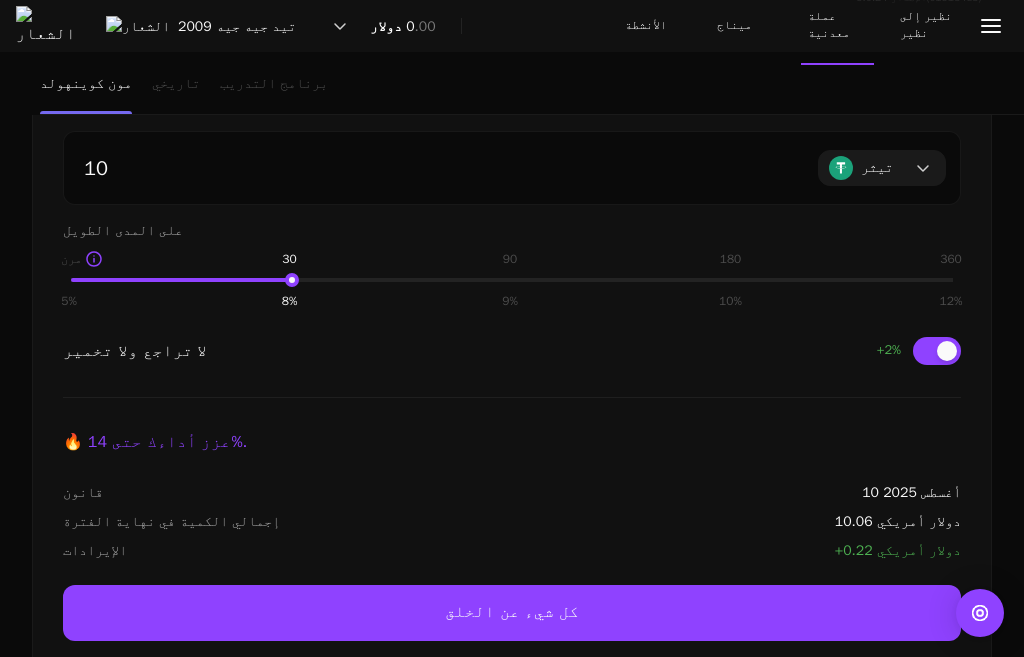 scroll, scrollTop: 95, scrollLeft: 0, axis: vertical 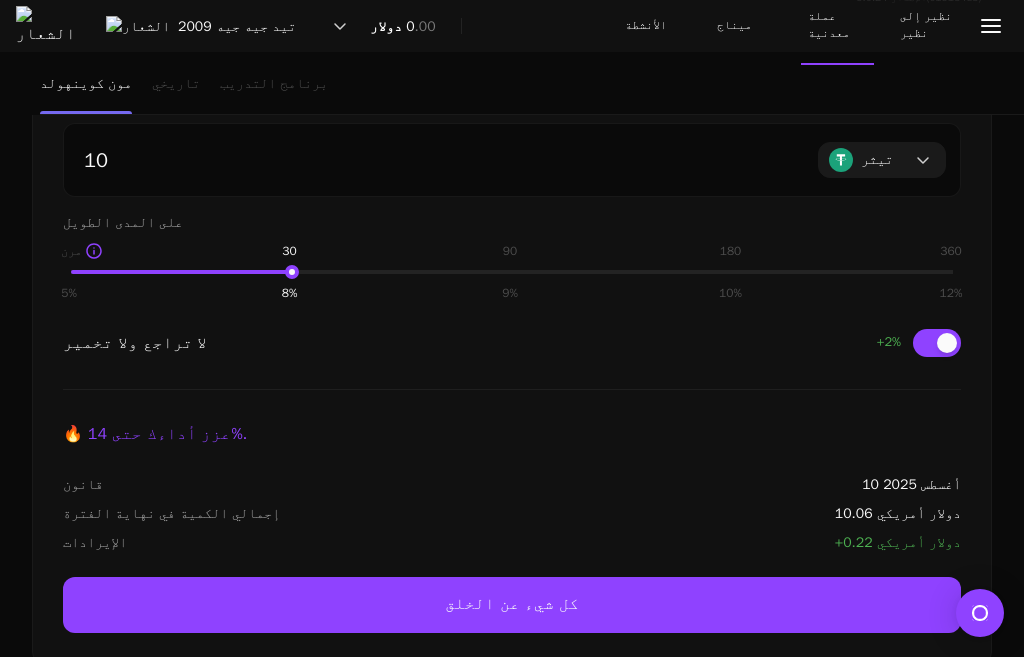 click on "1 5% 30 8% 90 9% 180 10% 360 12%" at bounding box center (512, 272) 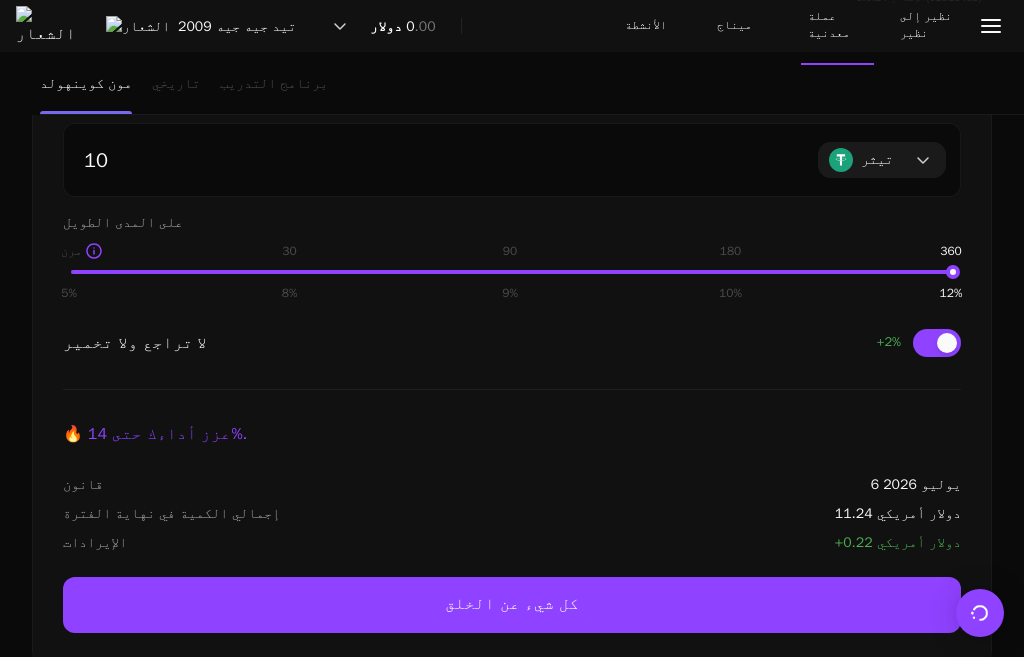 click on "1 5% 30 8% 90 9% 180 10% 360 12%" at bounding box center [512, 272] 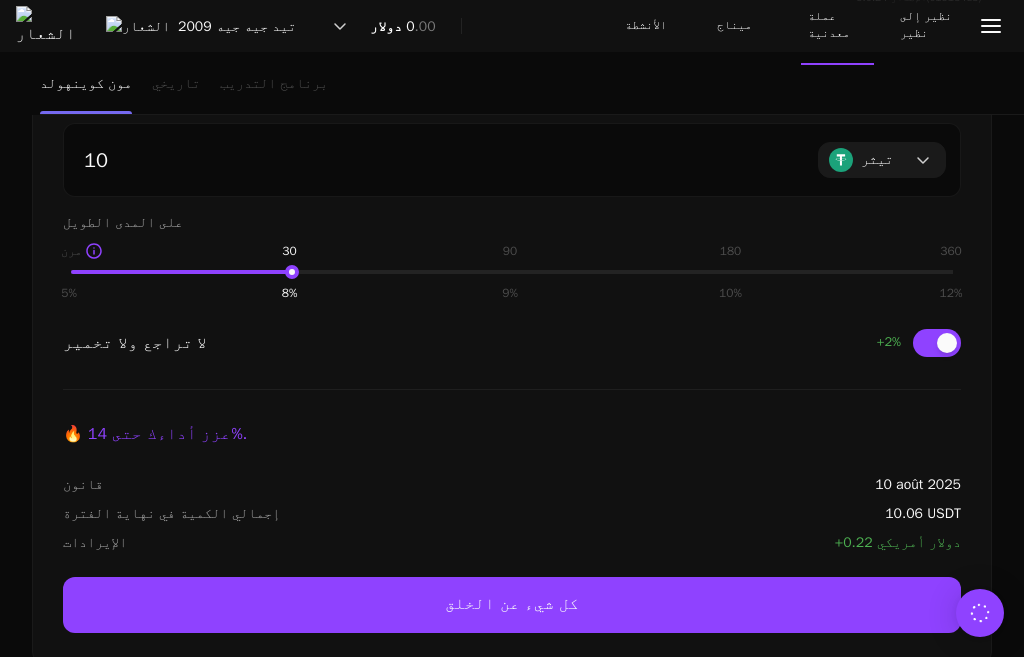 click on "1 5% 30 8% 90 9% 180 10% 360 12%" at bounding box center (512, 272) 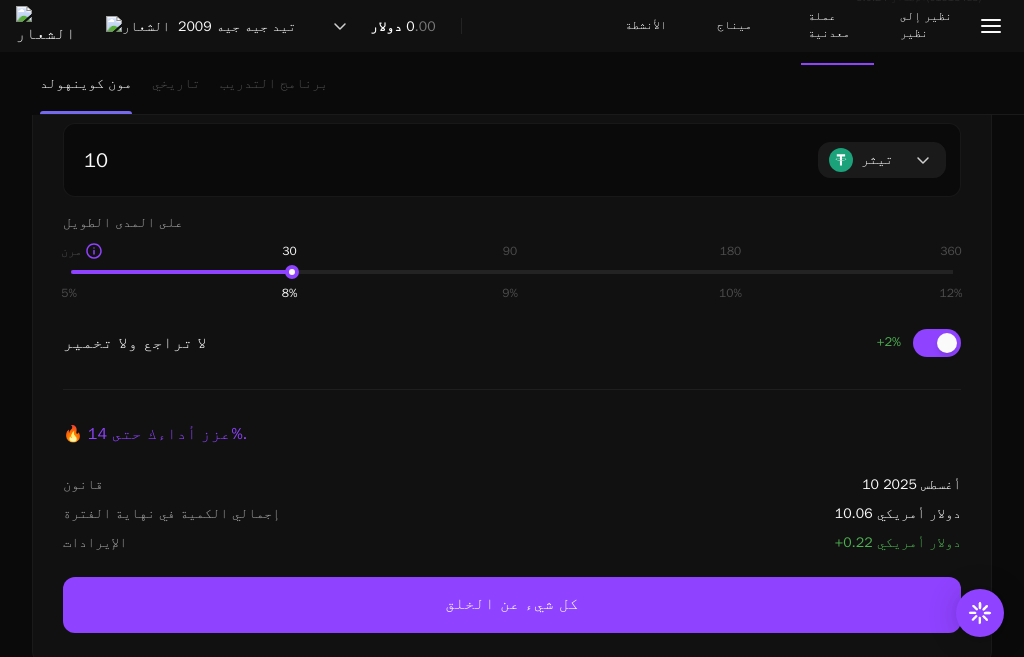 click on "1 5% 30 8% 90 9% 180 10% 360 12%" at bounding box center [512, 272] 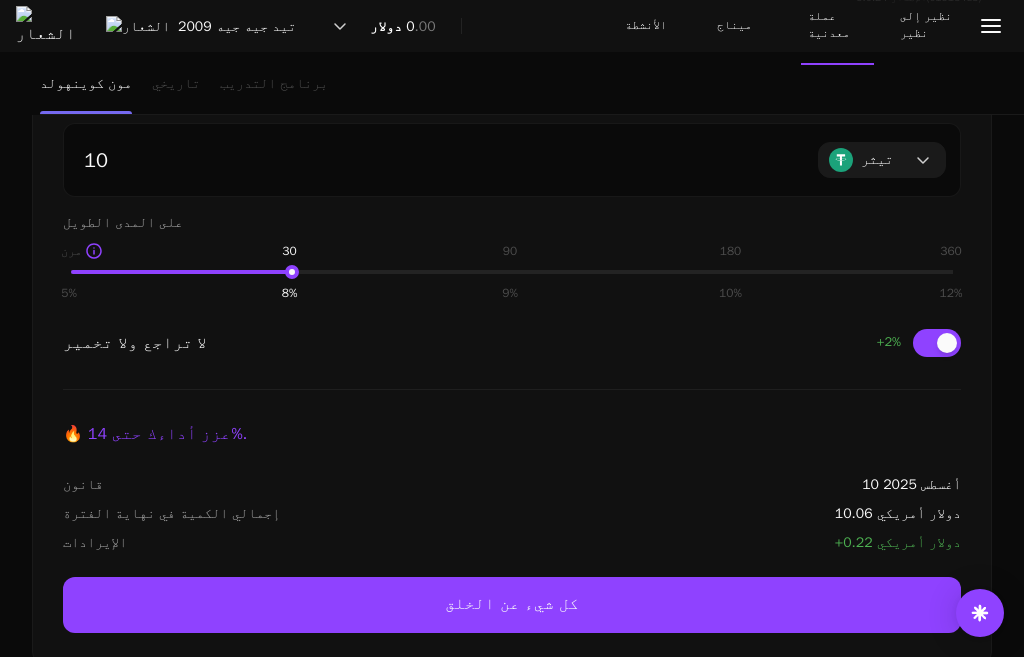 drag, startPoint x: 278, startPoint y: 271, endPoint x: 226, endPoint y: 271, distance: 52 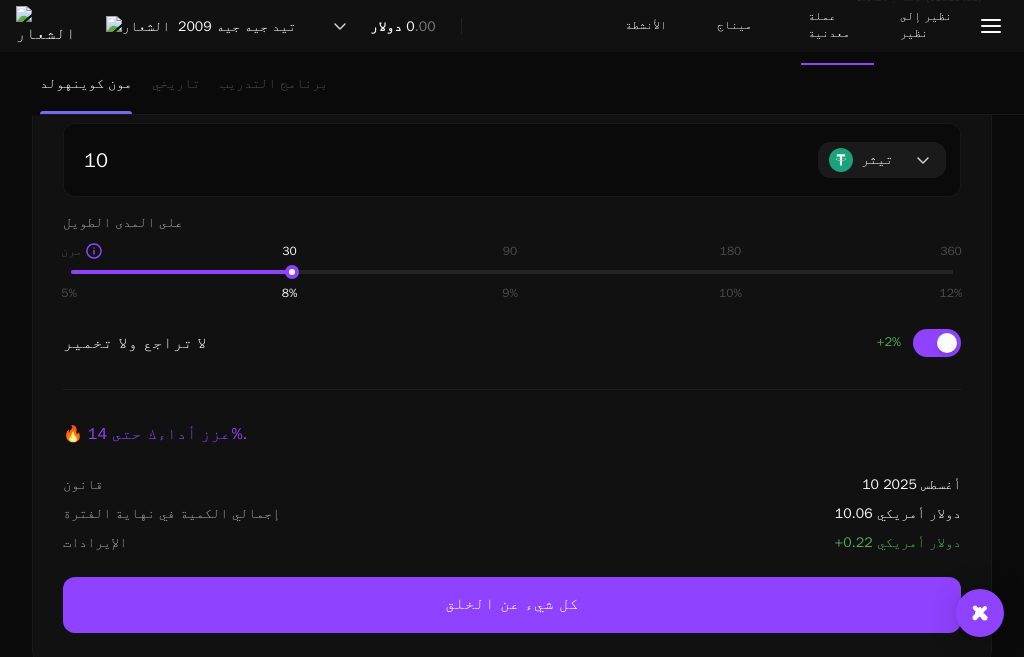 click on "1 5% 30 8% 90 9% 180 10% 360 12%" at bounding box center [512, 272] 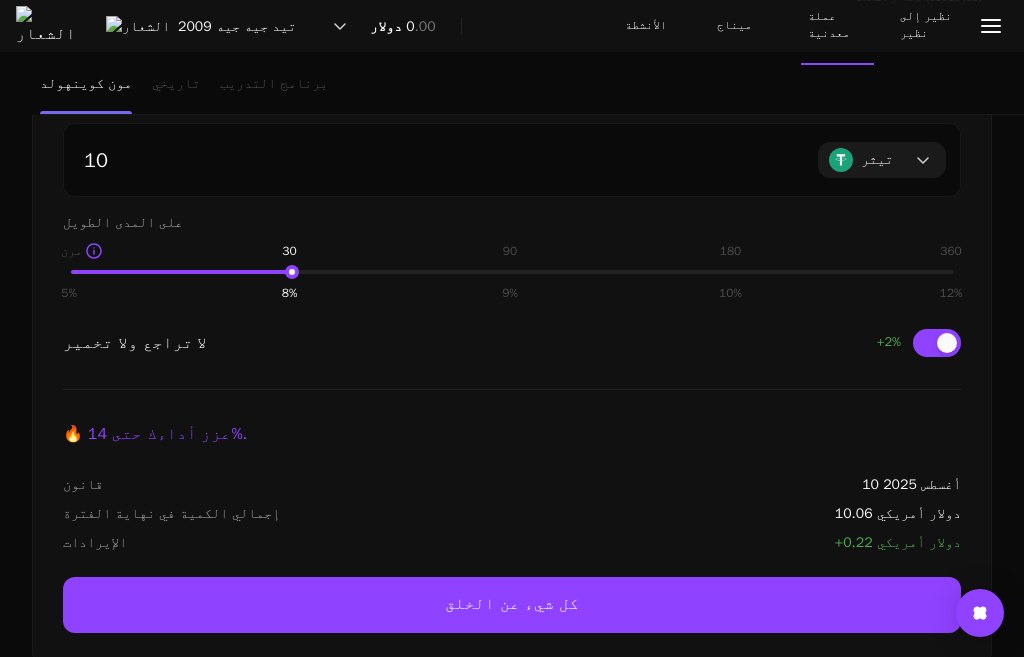 click on "1 5% 30 8% 90 9% 180 10% 360 12%" at bounding box center (512, 272) 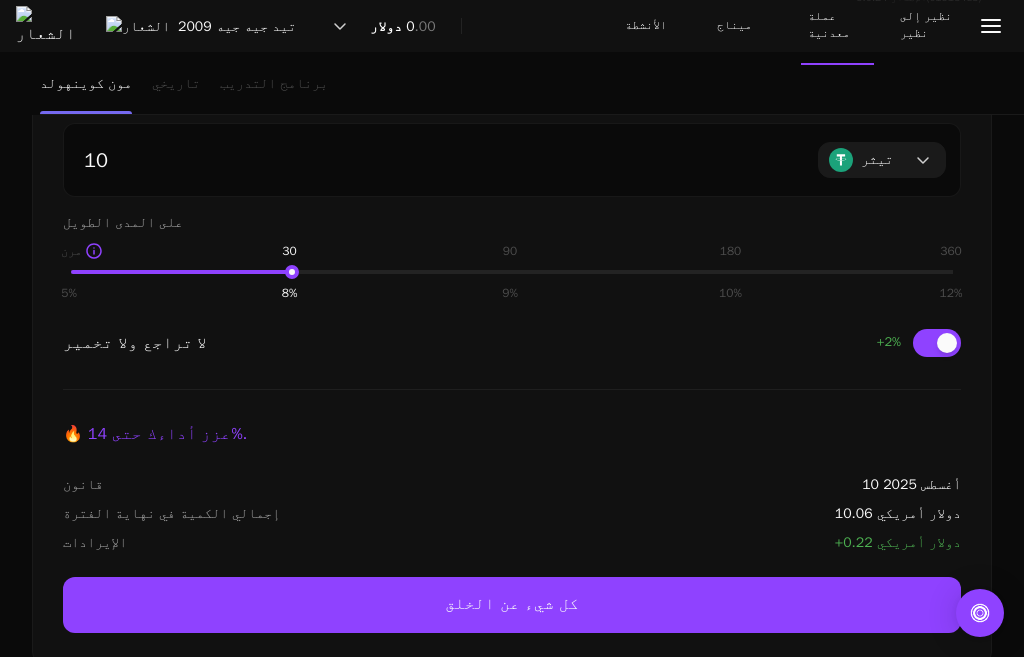 click on "1 5% 30 8% 90 9% 180 10% 360 12%" at bounding box center (512, 272) 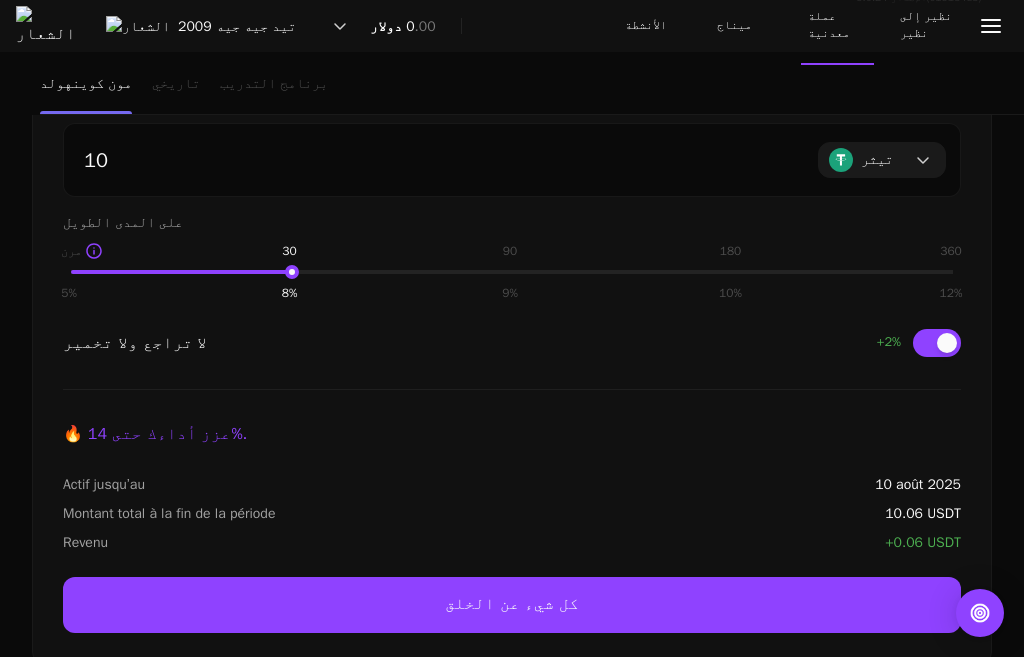 click on "1 5% 30 8% 90 9% 180 10% 360 12%" at bounding box center [512, 272] 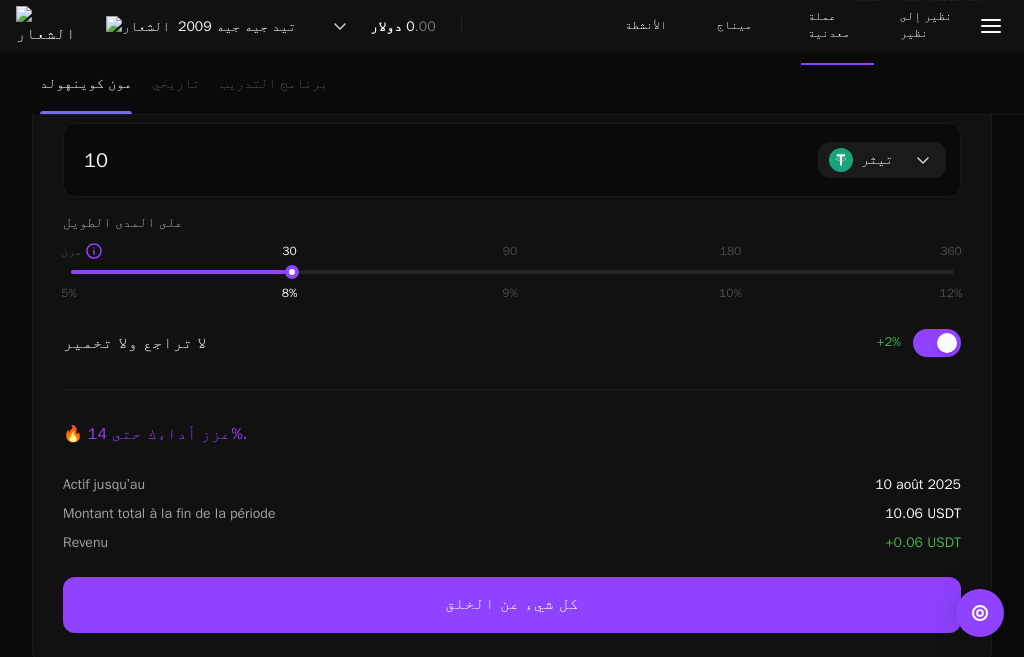 drag, startPoint x: 286, startPoint y: 270, endPoint x: 225, endPoint y: 283, distance: 62.369865 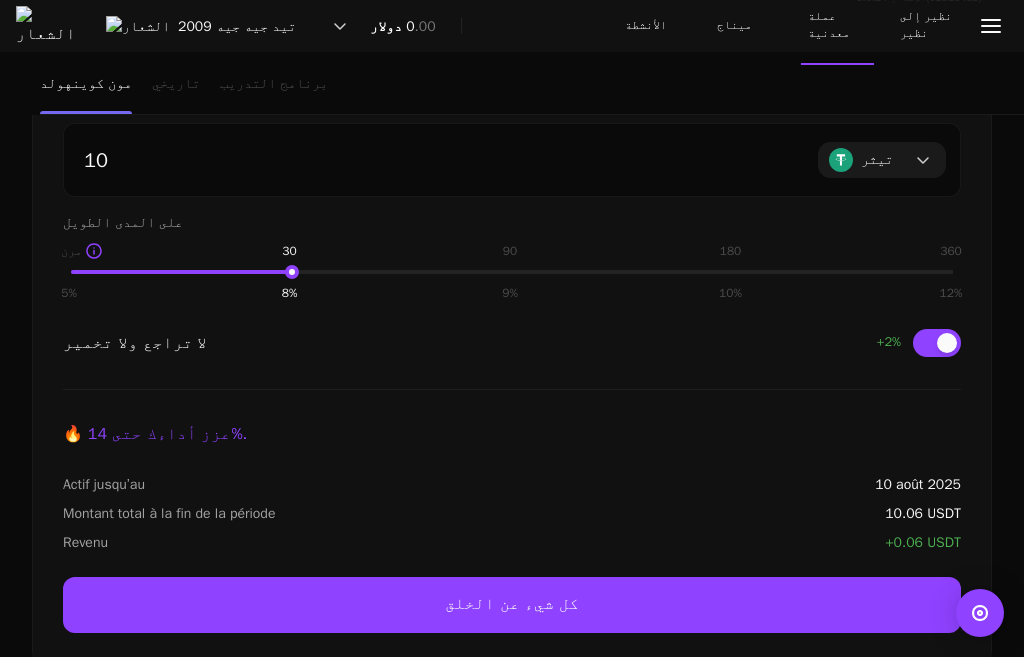 click on "1 5% 30 8% 90 9% 180 10% 360 12%" at bounding box center [512, 271] 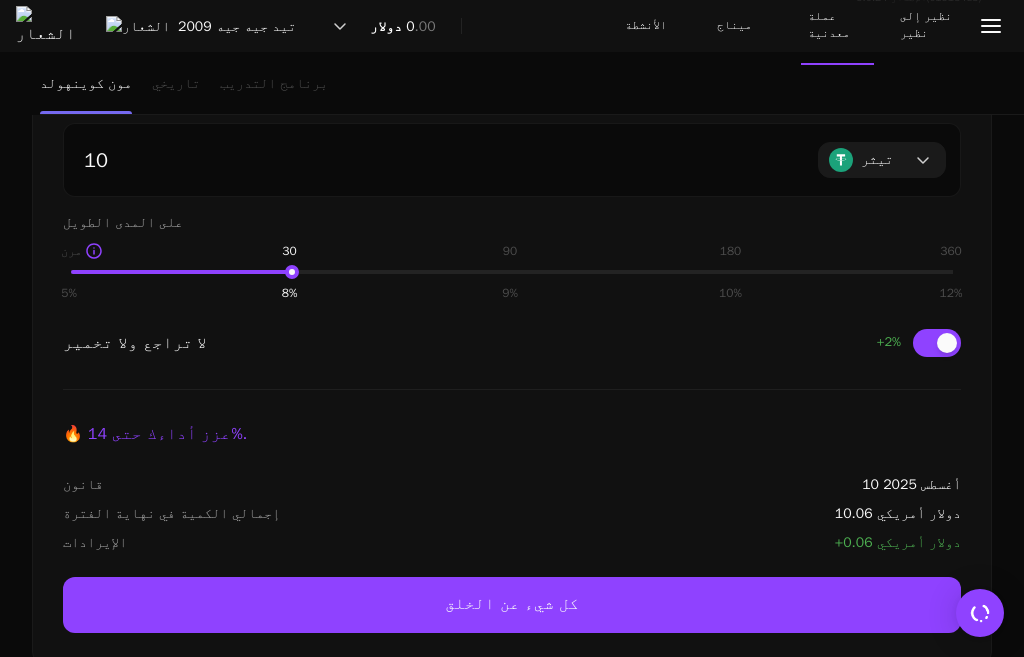 click on "1 5% 30 8% 90 9% 180 10% 360 12%" at bounding box center (512, 272) 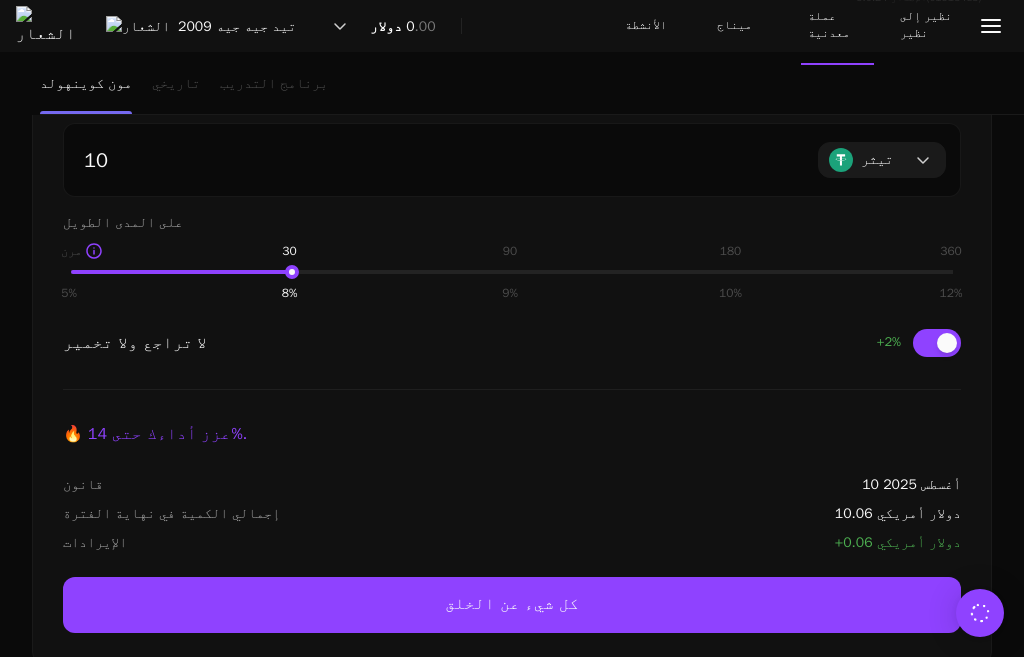 click on "1 5% 30 8% 90 9% 180 10% 360 12%" at bounding box center (512, 272) 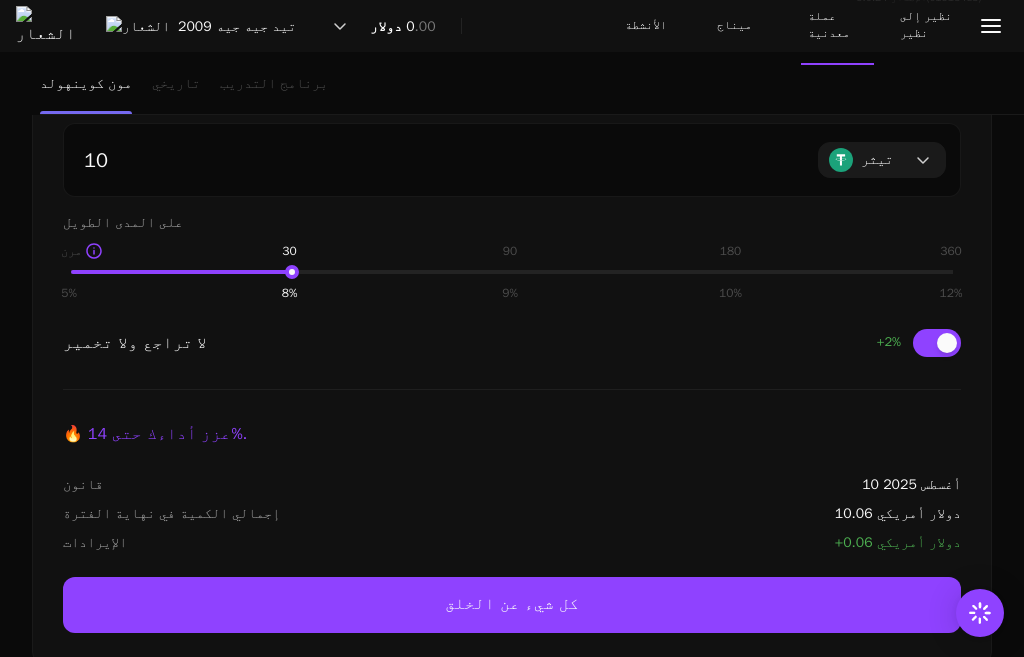 click on "على المدى الطويل 1 5% 30 8% 90 9% 180 10% 360 12% مرن يتم فتح [BRAND] Fix لمدة 30 إلى 360 يومًا. قد يتم فتح [BRAND] المرنة لأي مدة زمنية. قد يتم الكشف عن عملة [BRAND] الثابتة مع إمكانية التراجع المتوقع، ولكن سيكون تحقيقها أكثر فشلًا." at bounding box center [512, 257] 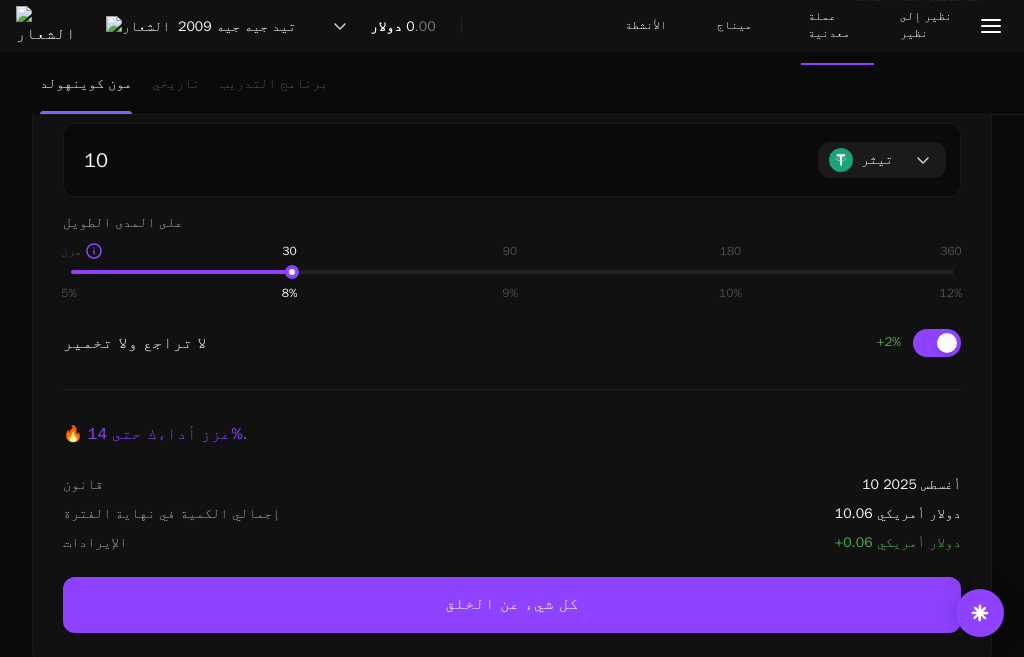 click at bounding box center (292, 272) 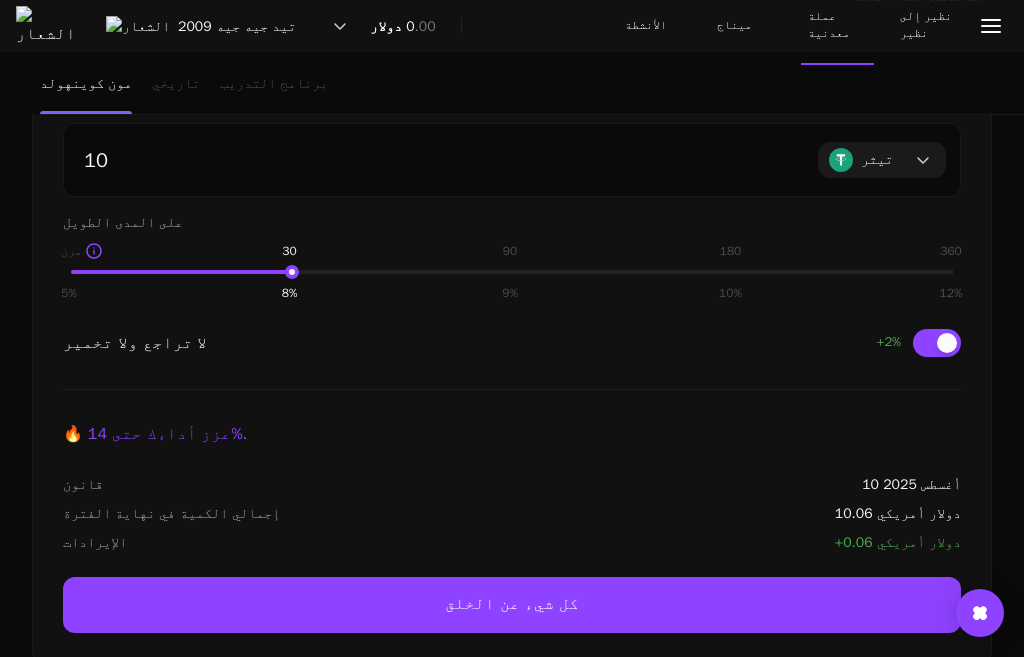 drag, startPoint x: 220, startPoint y: 287, endPoint x: 199, endPoint y: 269, distance: 27.658634 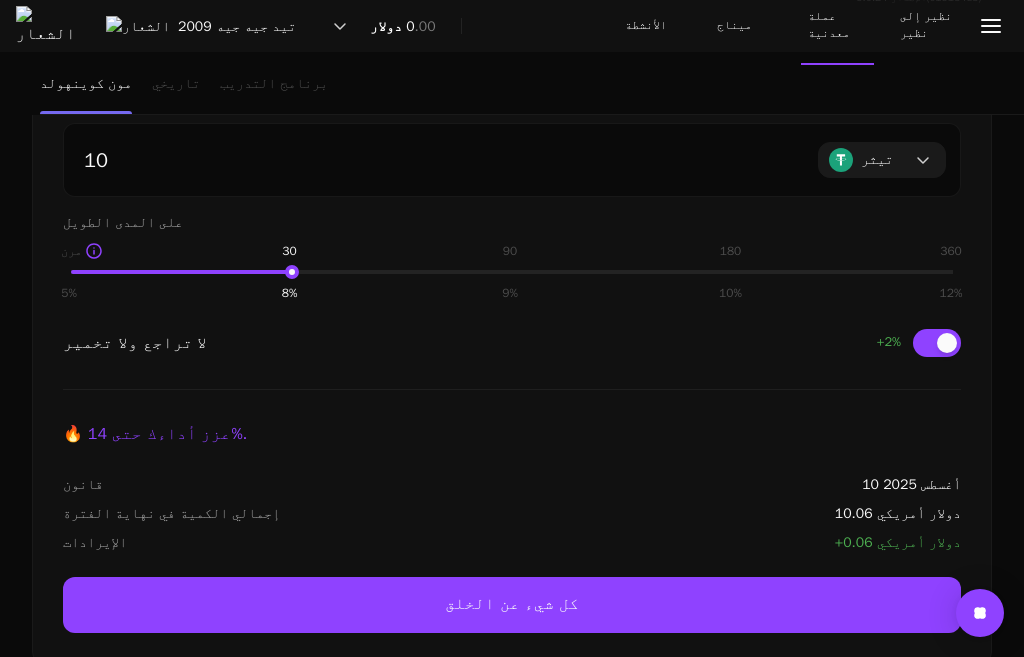 click on "1 5% 30 8% 90 9% 180 10% 360 12%" at bounding box center [512, 271] 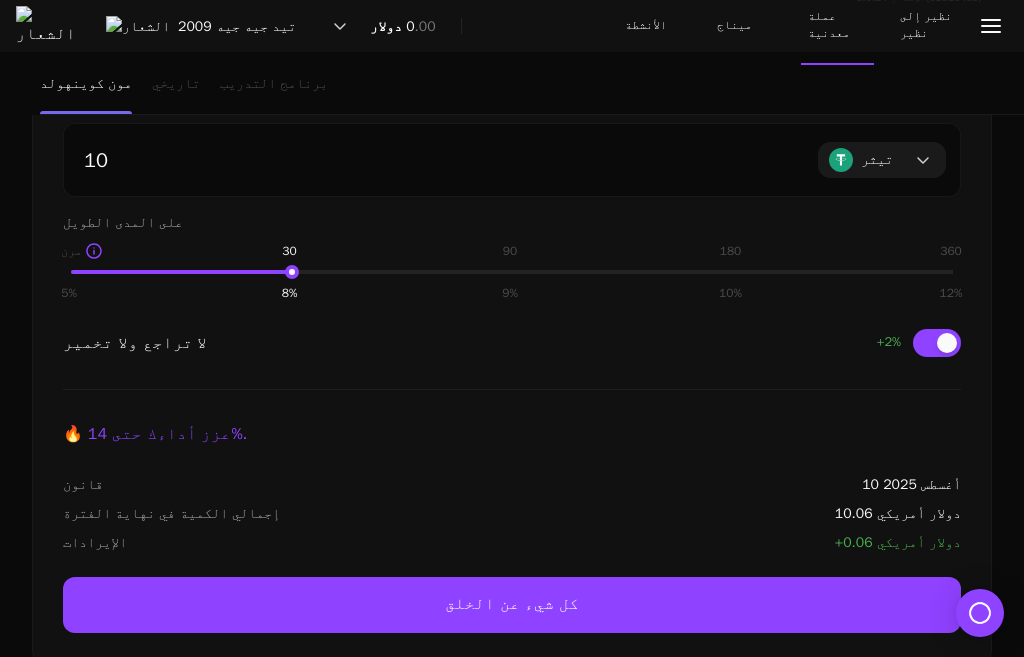 click on "1 5% 30 8% 90 9% 180 10% 360 12%" at bounding box center (512, 272) 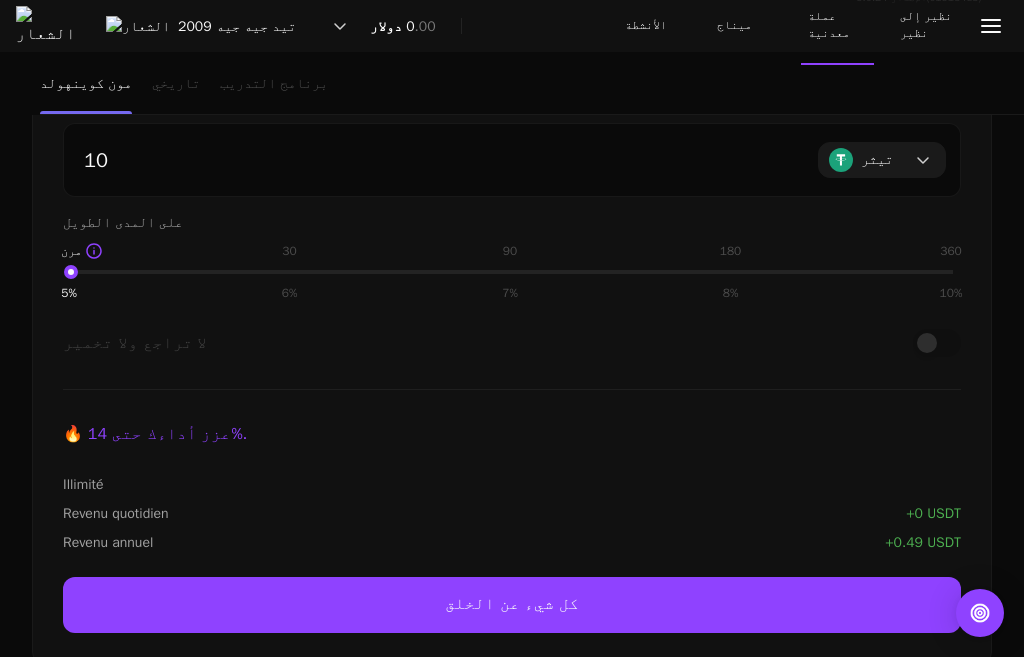 click on "1 5% 30 6% 90 7% 180 8% 360 10%" at bounding box center (512, 272) 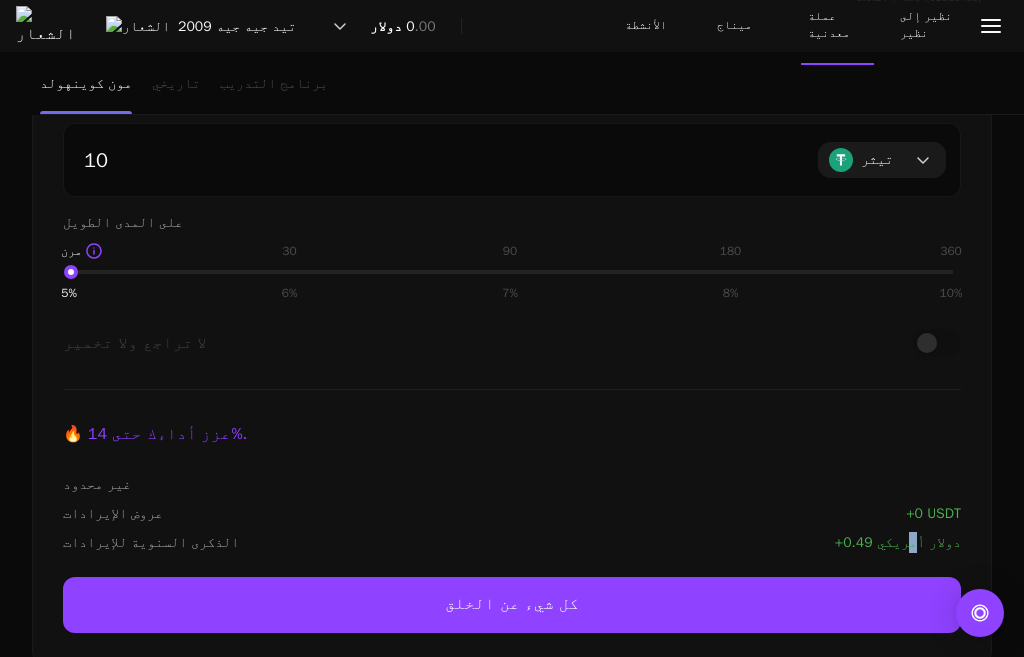 click on "0.49 دولار أمريكي" at bounding box center (910, 513) 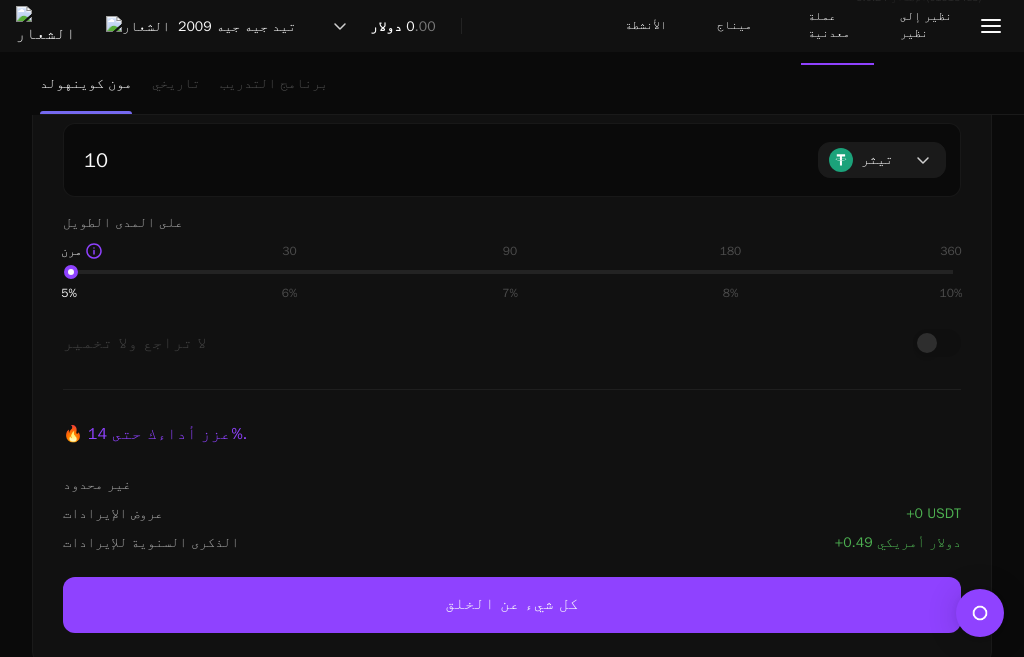 click on "0 USDT" at bounding box center [910, 513] 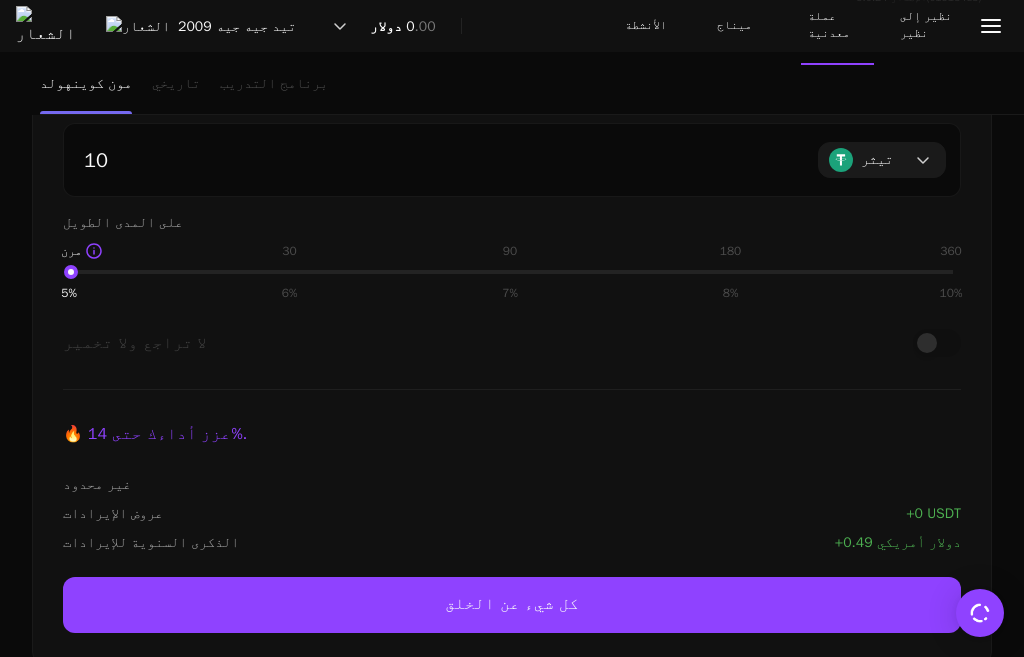 click on "1 5% 30 6% 90 7% 180 8% 360 10%" at bounding box center (512, 272) 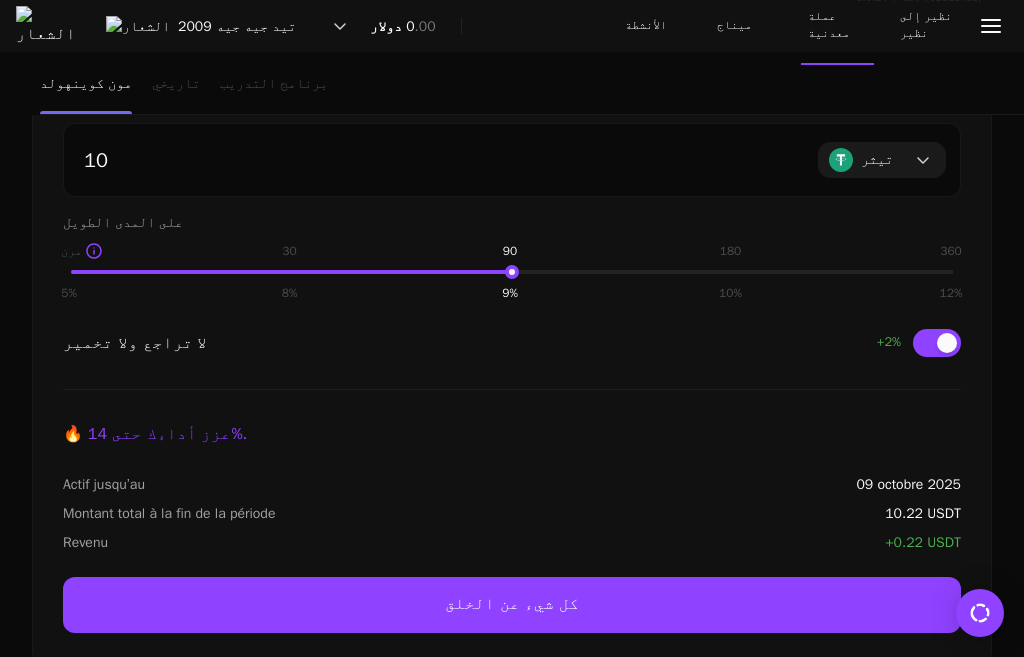 click on "1 5% 30 8% 90 9% 180 10% 360 12%" at bounding box center [512, 272] 